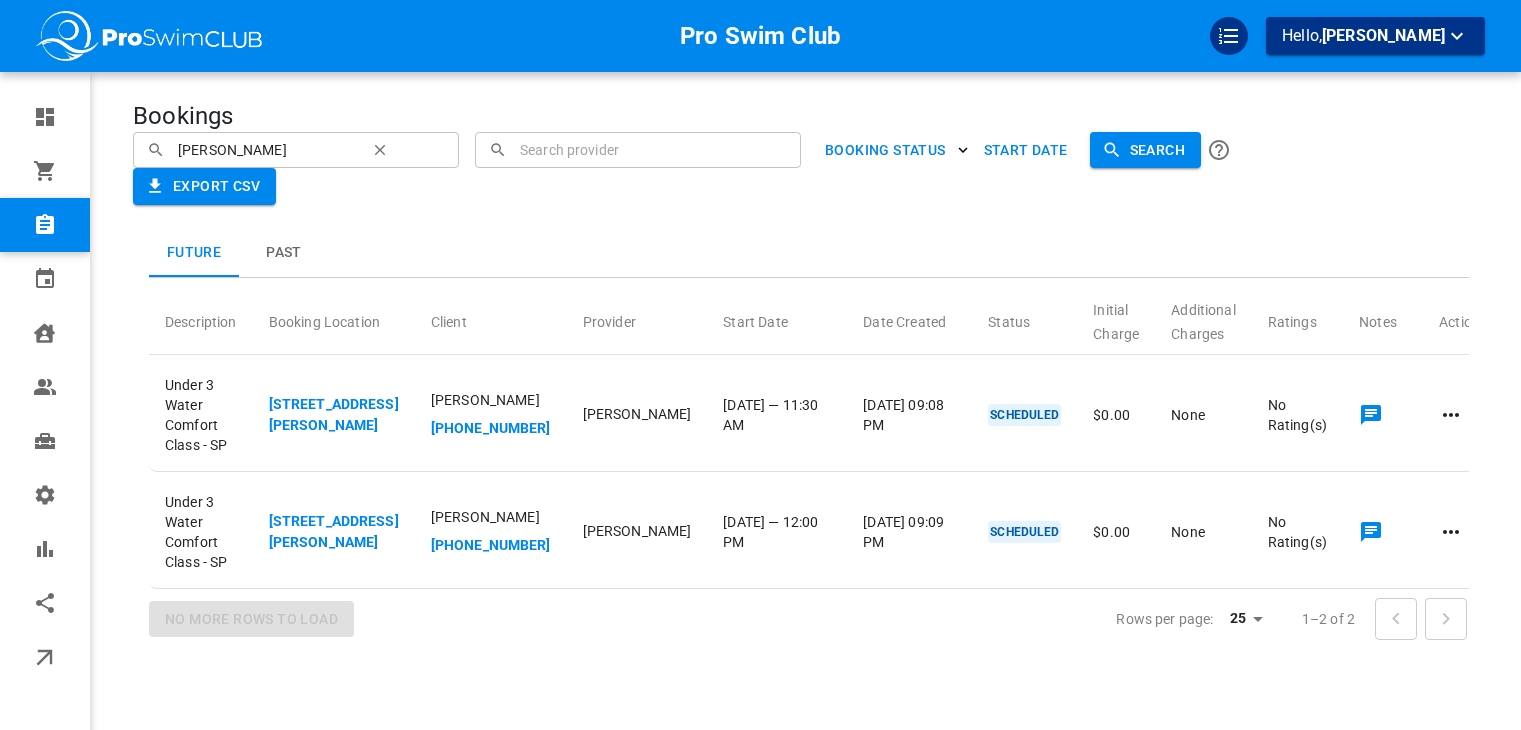 scroll, scrollTop: 0, scrollLeft: 0, axis: both 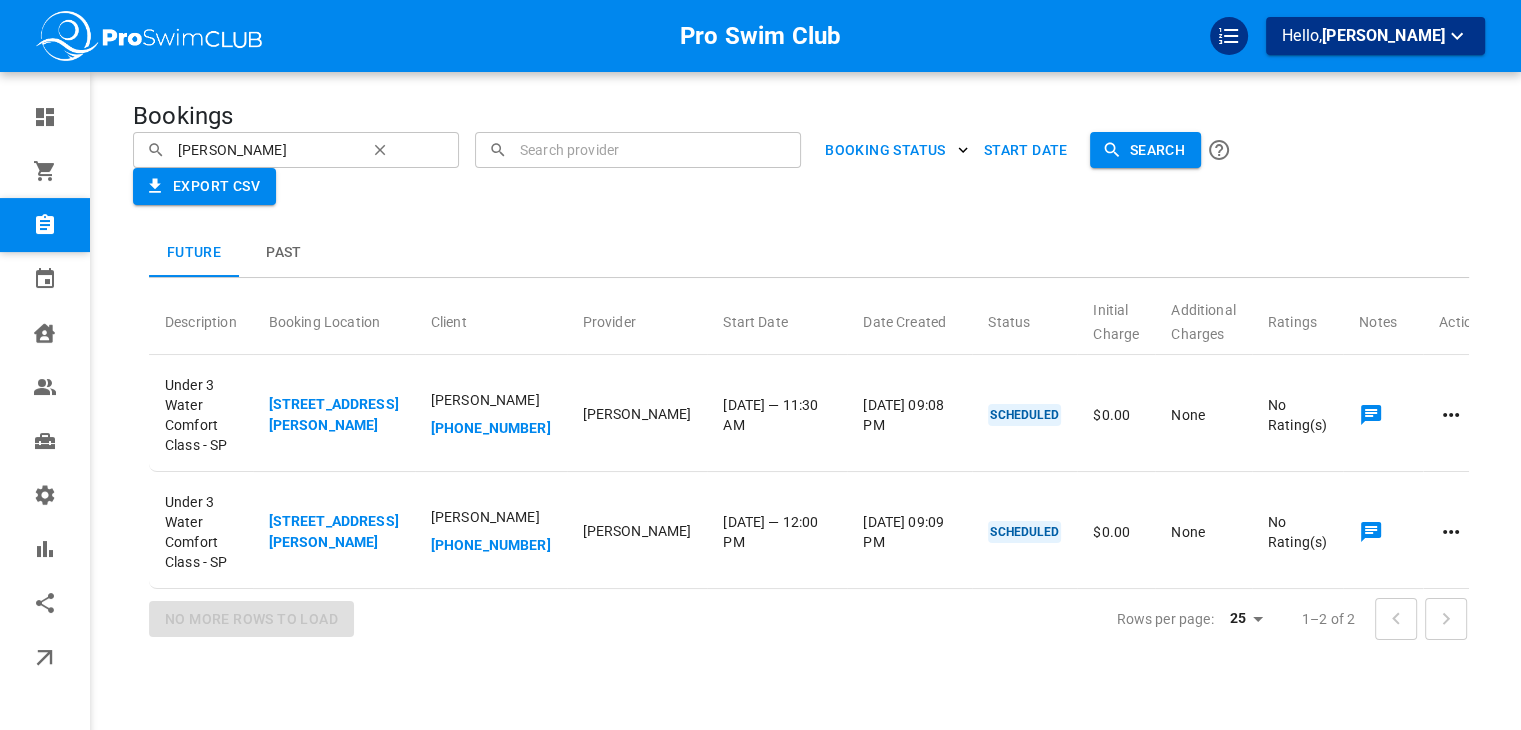 click on "[PERSON_NAME]" at bounding box center [265, 149] 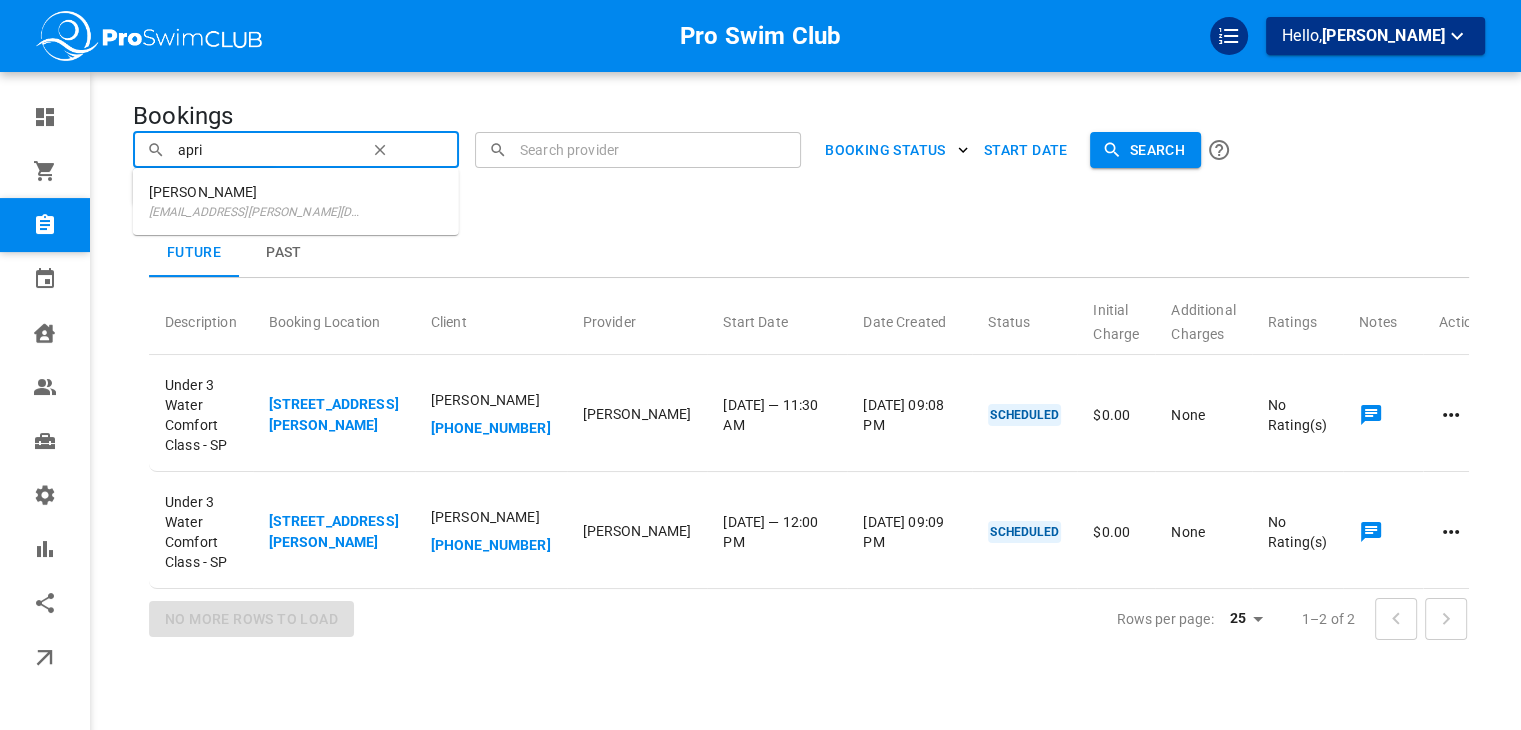 click on "[EMAIL_ADDRESS][PERSON_NAME][DOMAIN_NAME]" at bounding box center [258, 212] 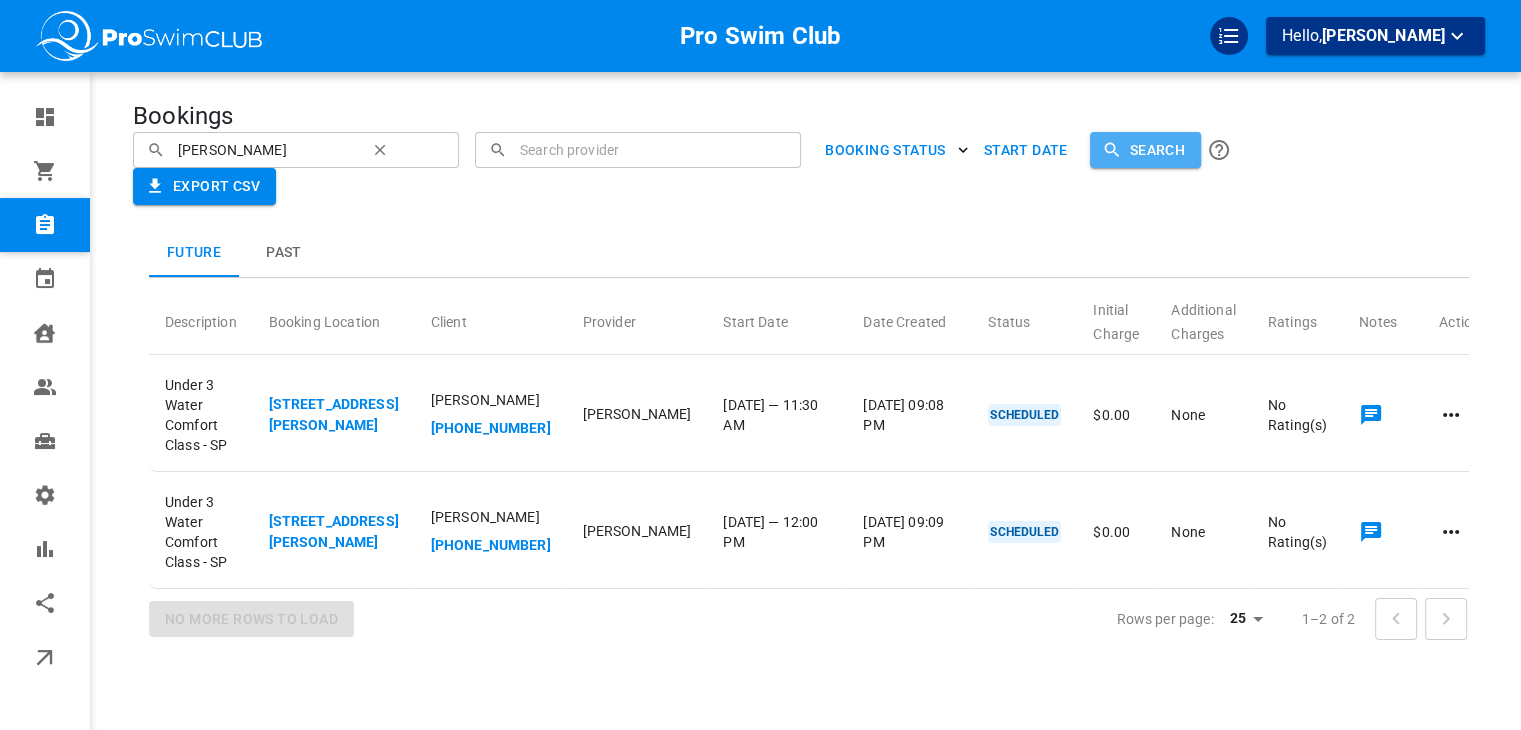 click on "Search" at bounding box center [1145, 150] 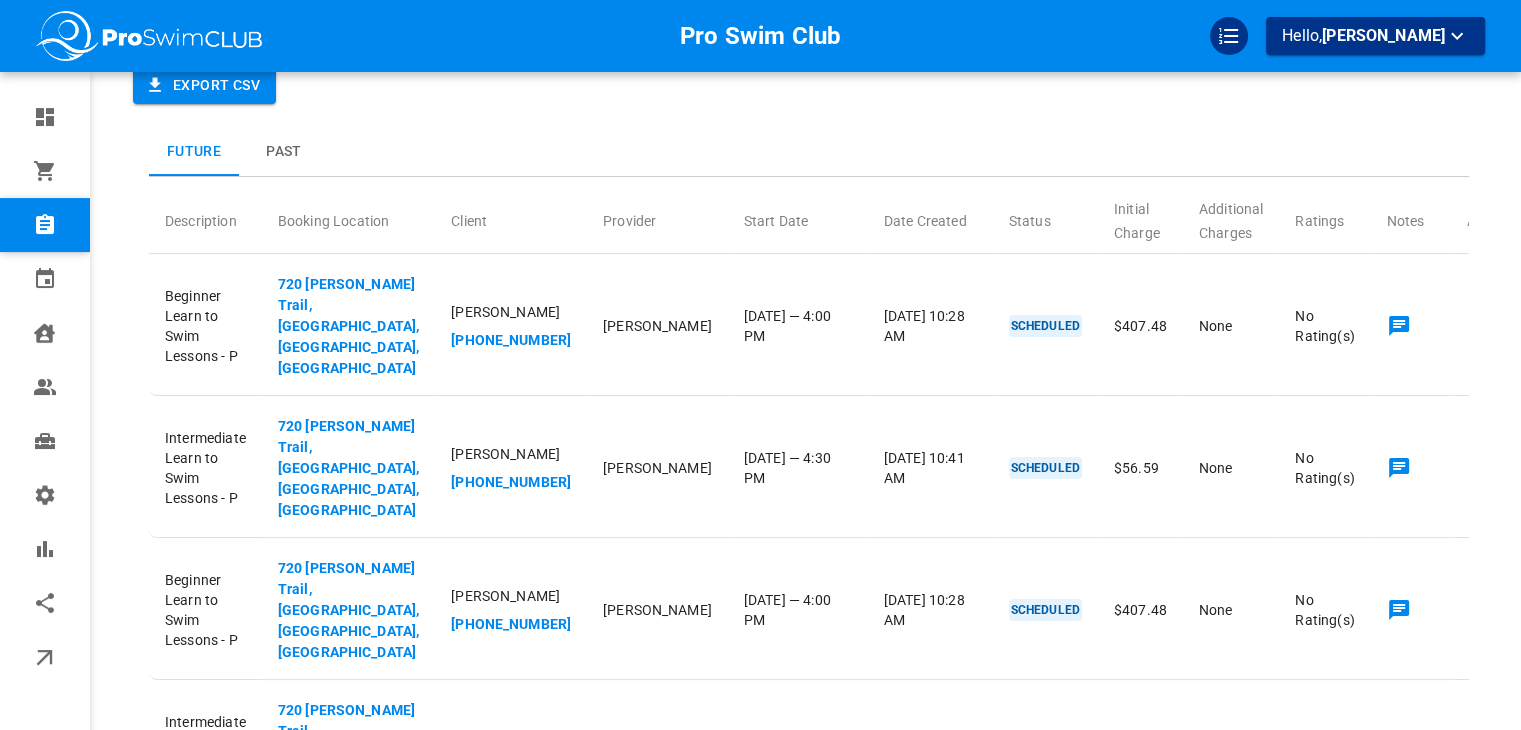 scroll, scrollTop: 0, scrollLeft: 0, axis: both 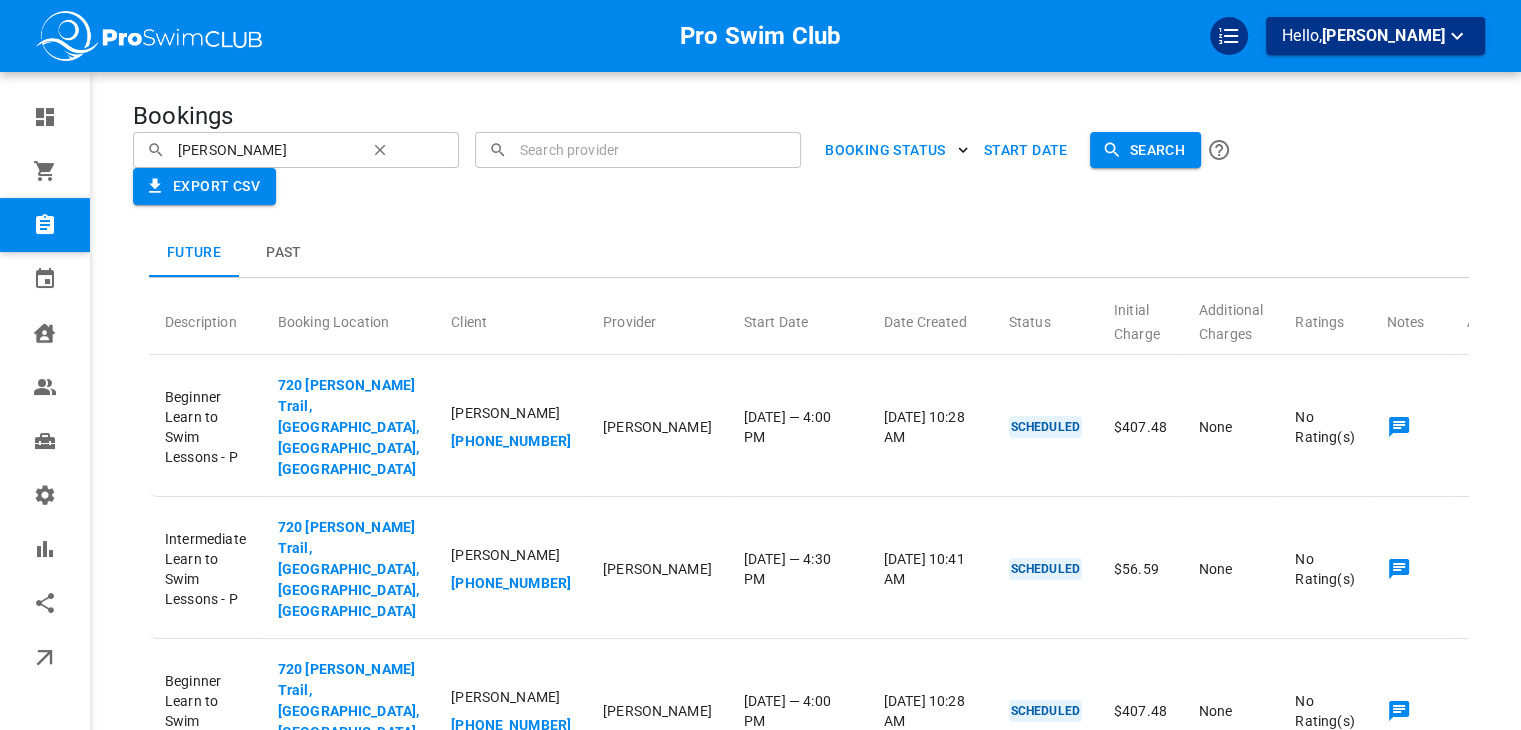 click on "[PERSON_NAME]" at bounding box center [265, 149] 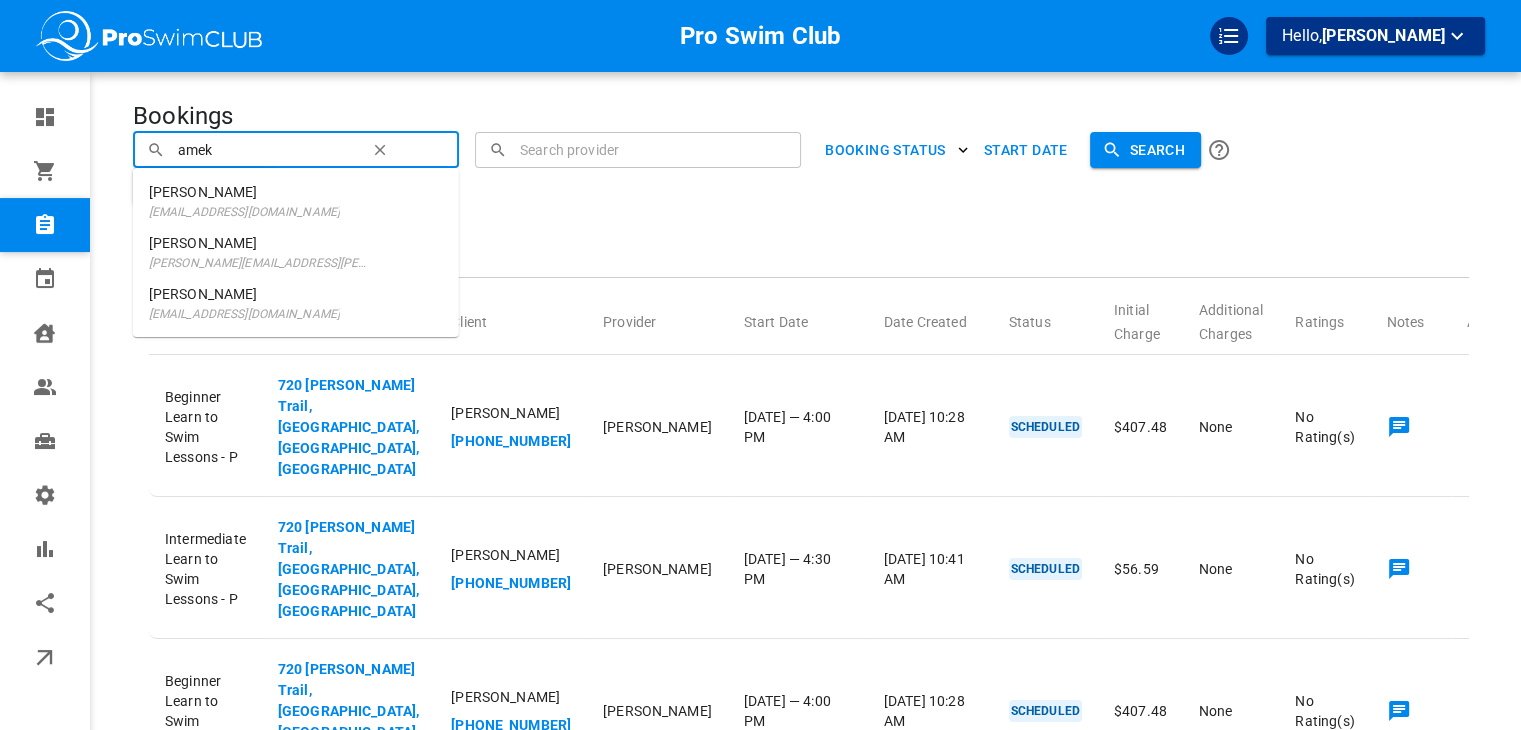 click on "[DATE] 10:43 AM" at bounding box center (930, 854) 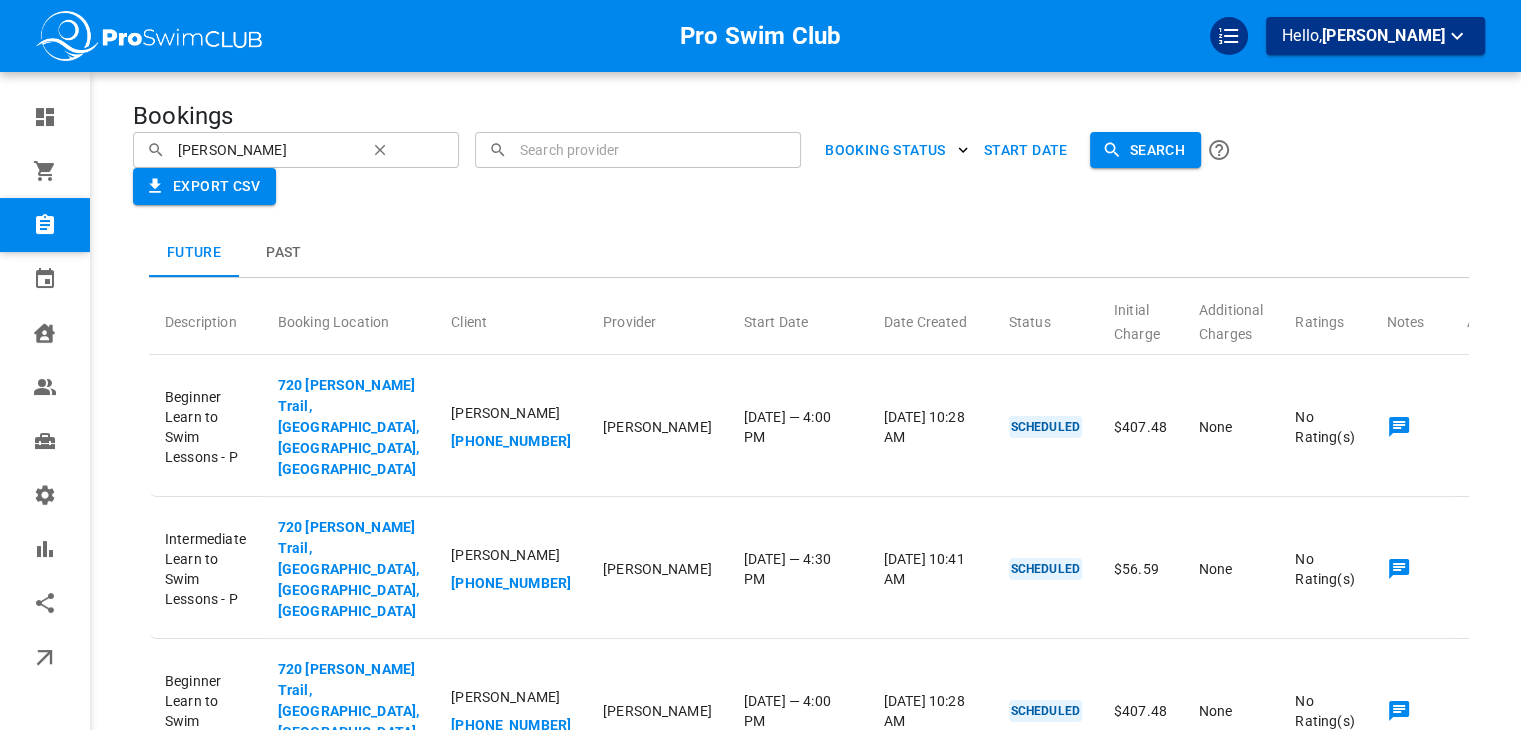 click on "Future Past Description Booking Location Client Provider Start Date Date Created Status Initial Charge Additional Charges Ratings Notes Actions Beginner Learn to Swim Lessons - P 720 [PERSON_NAME] Trail, [GEOGRAPHIC_DATA], [GEOGRAPHIC_DATA], [GEOGRAPHIC_DATA] [PERSON_NAME] [PHONE_NUMBER] [PERSON_NAME] [DATE] — 4:00 PM  [DATE] 10:28 AM SCHEDULED $407.48 None No Rating(s) Intermediate Learn to Swim Lessons - P 720 [PERSON_NAME] Trail, [GEOGRAPHIC_DATA], [GEOGRAPHIC_DATA] [PERSON_NAME] [PHONE_NUMBER] [PERSON_NAME] [DATE] — 4:30 PM  [DATE] 10:41 AM SCHEDULED $56.59 None No Rating(s) Beginner Learn to Swim Lessons - P 720 [PERSON_NAME] Trail, [GEOGRAPHIC_DATA], [GEOGRAPHIC_DATA], [GEOGRAPHIC_DATA] [PERSON_NAME] [PHONE_NUMBER] [PERSON_NAME] [DATE] — 4:00 PM  [DATE] 10:28 AM SCHEDULED $407.48 None No Rating(s) Intermediate Learn to Swim Lessons - P 720 [PERSON_NAME] Trail, [GEOGRAPHIC_DATA], [GEOGRAPHIC_DATA], [GEOGRAPHIC_DATA] [PERSON_NAME] [PHONE_NUMBER] [PERSON_NAME] [DATE] — 4:30 PM  [DATE] 10:43 AM SCHEDULED $56.59 None No Rating(s) Intermediate Learn to Swim Lessons - P 720 [PERSON_NAME] Trail, [GEOGRAPHIC_DATA], [GEOGRAPHIC_DATA]" at bounding box center (769, 706) 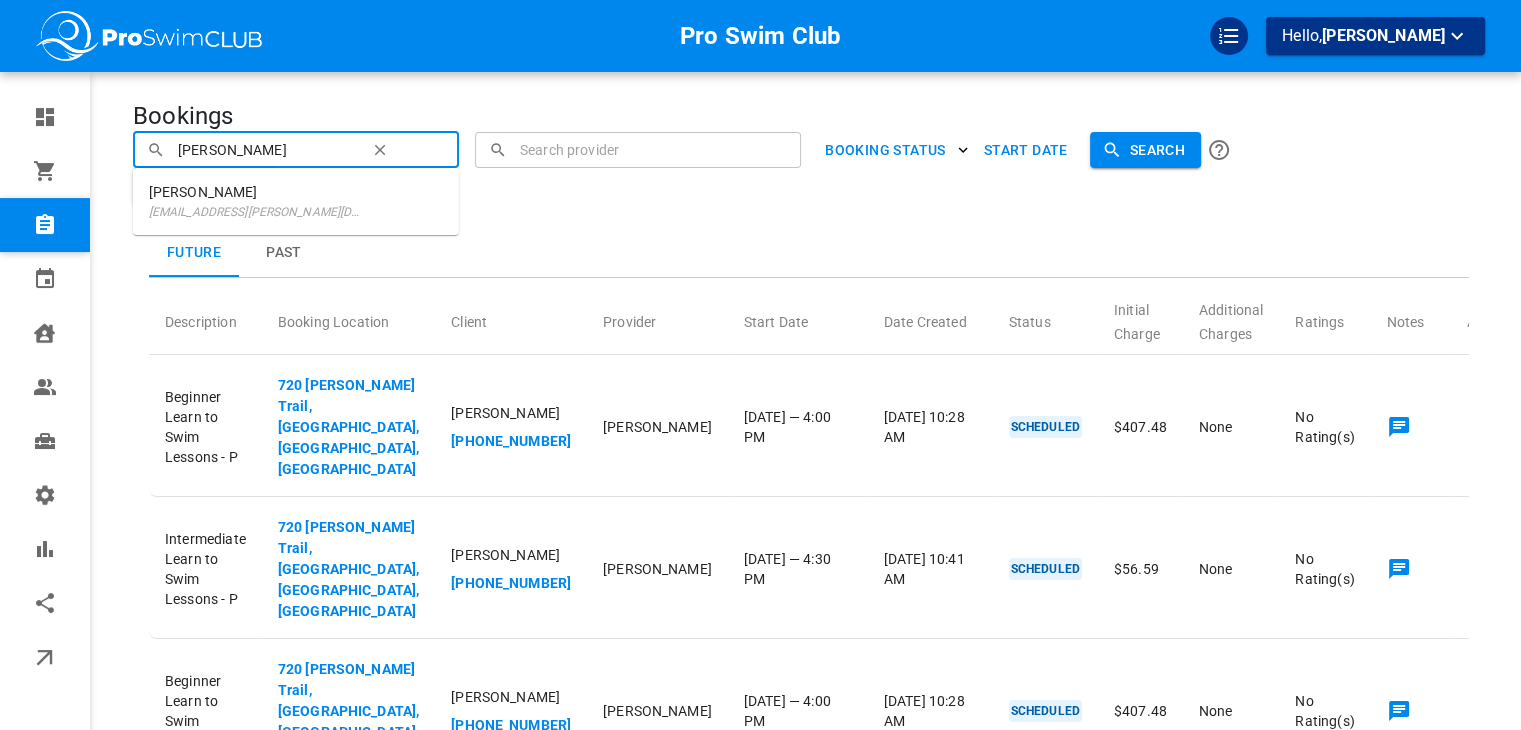 click on "[PERSON_NAME]" at bounding box center (265, 149) 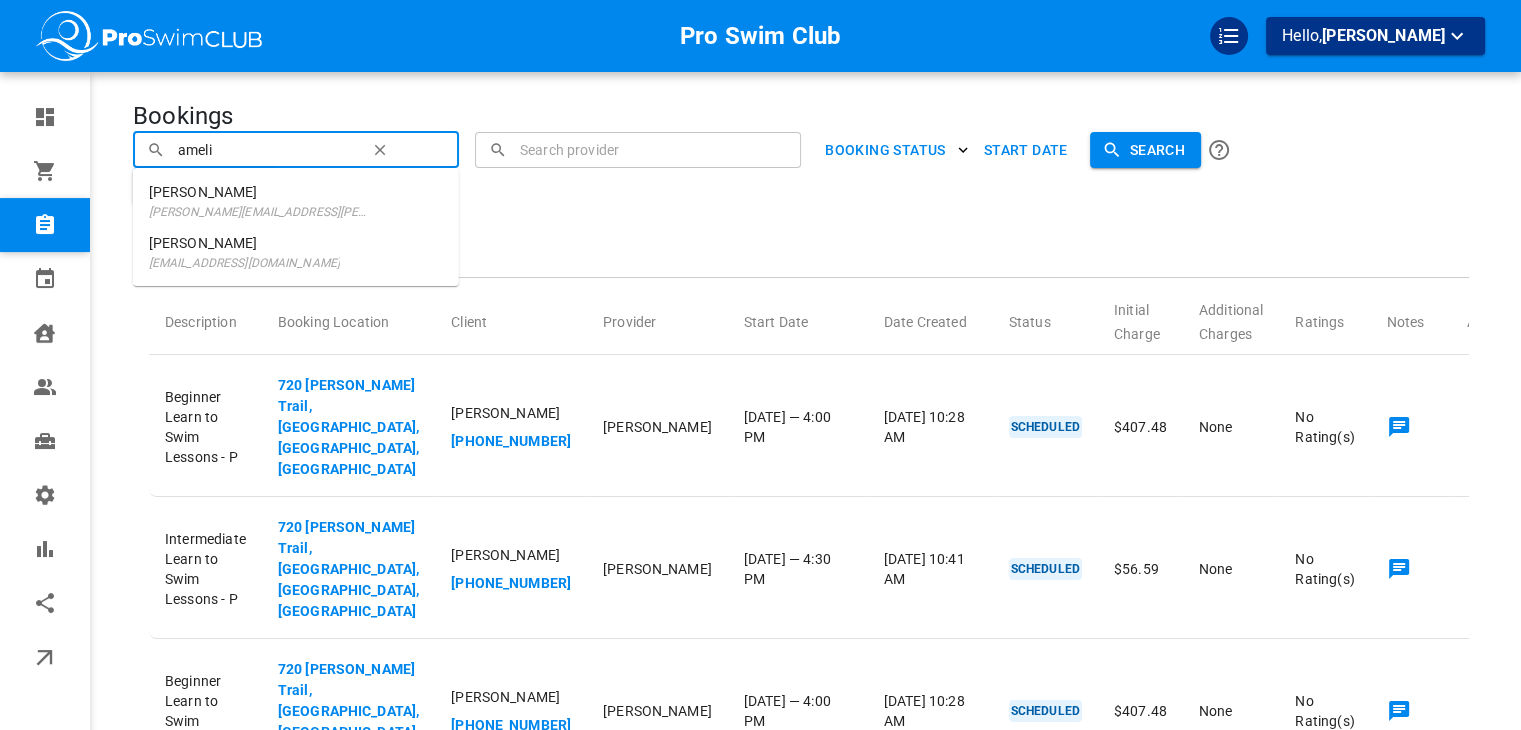 click on "[PERSON_NAME]" at bounding box center [244, 243] 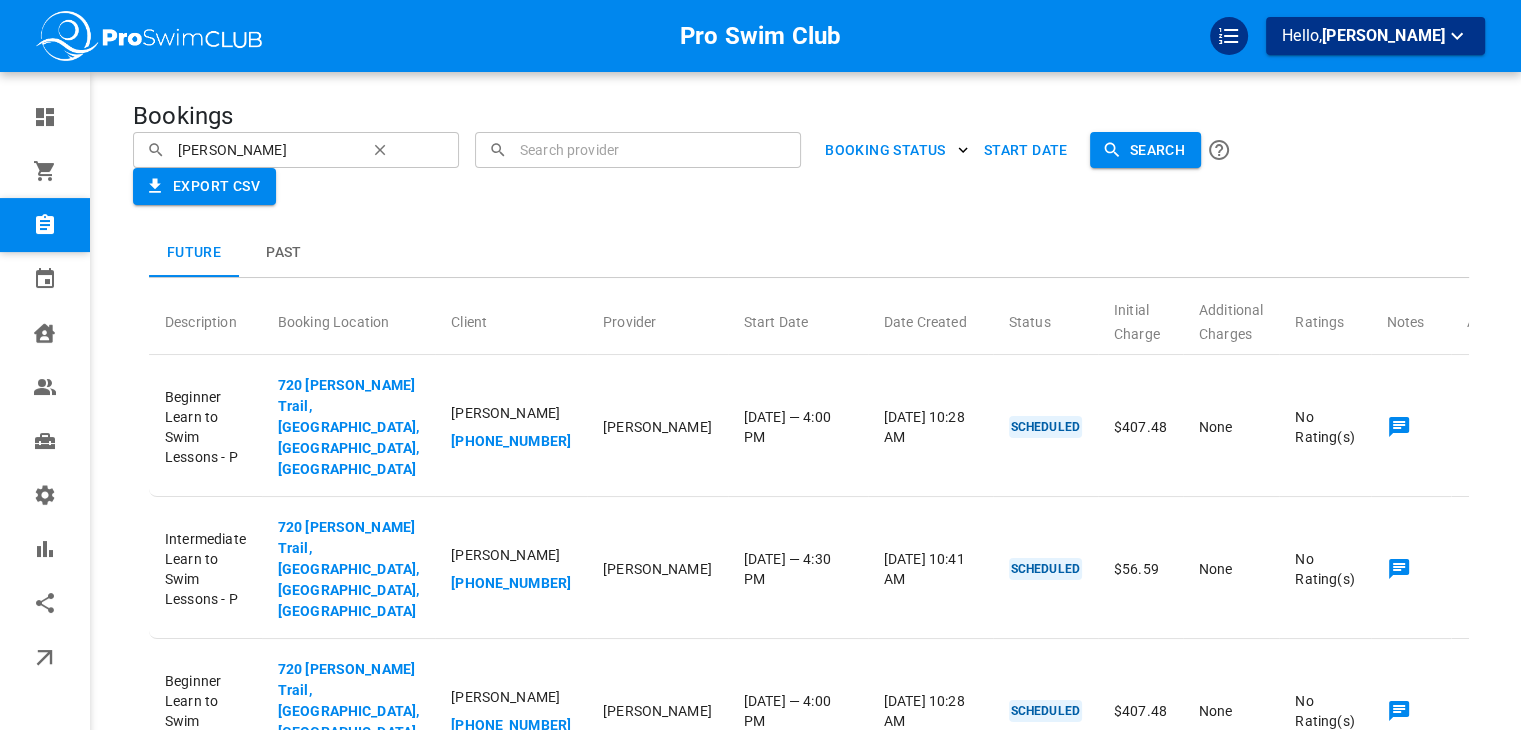 click 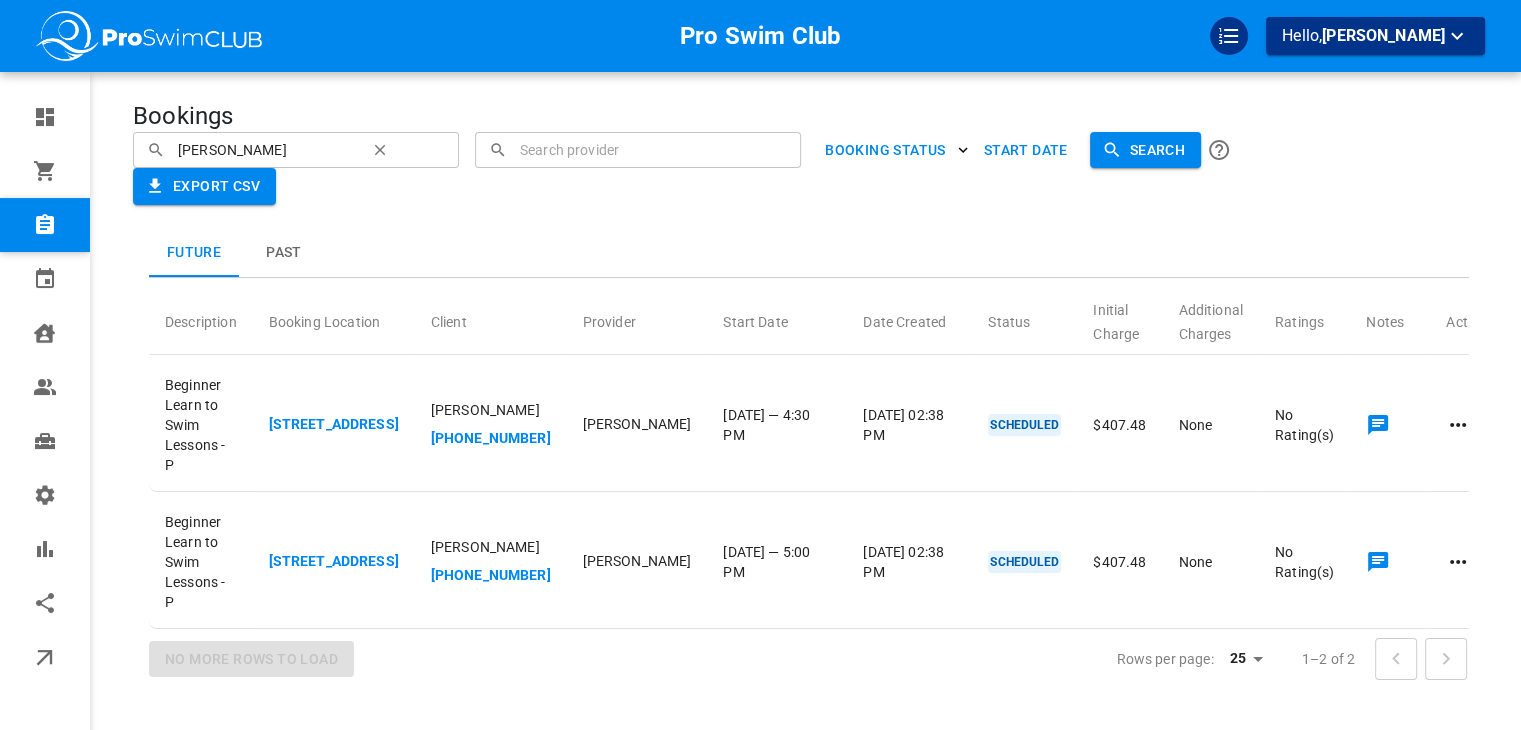 click on "Past" at bounding box center (284, 253) 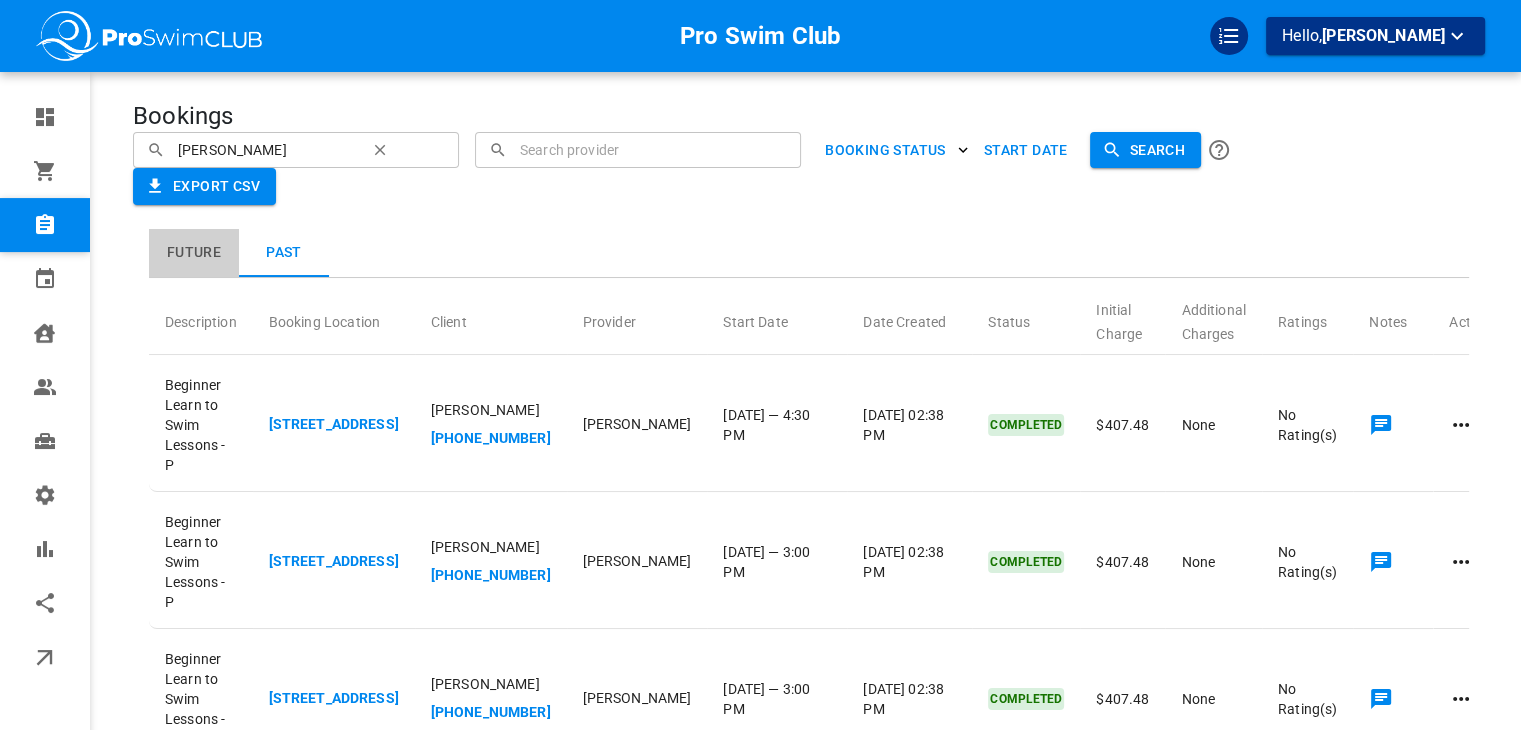click on "Future" at bounding box center [194, 253] 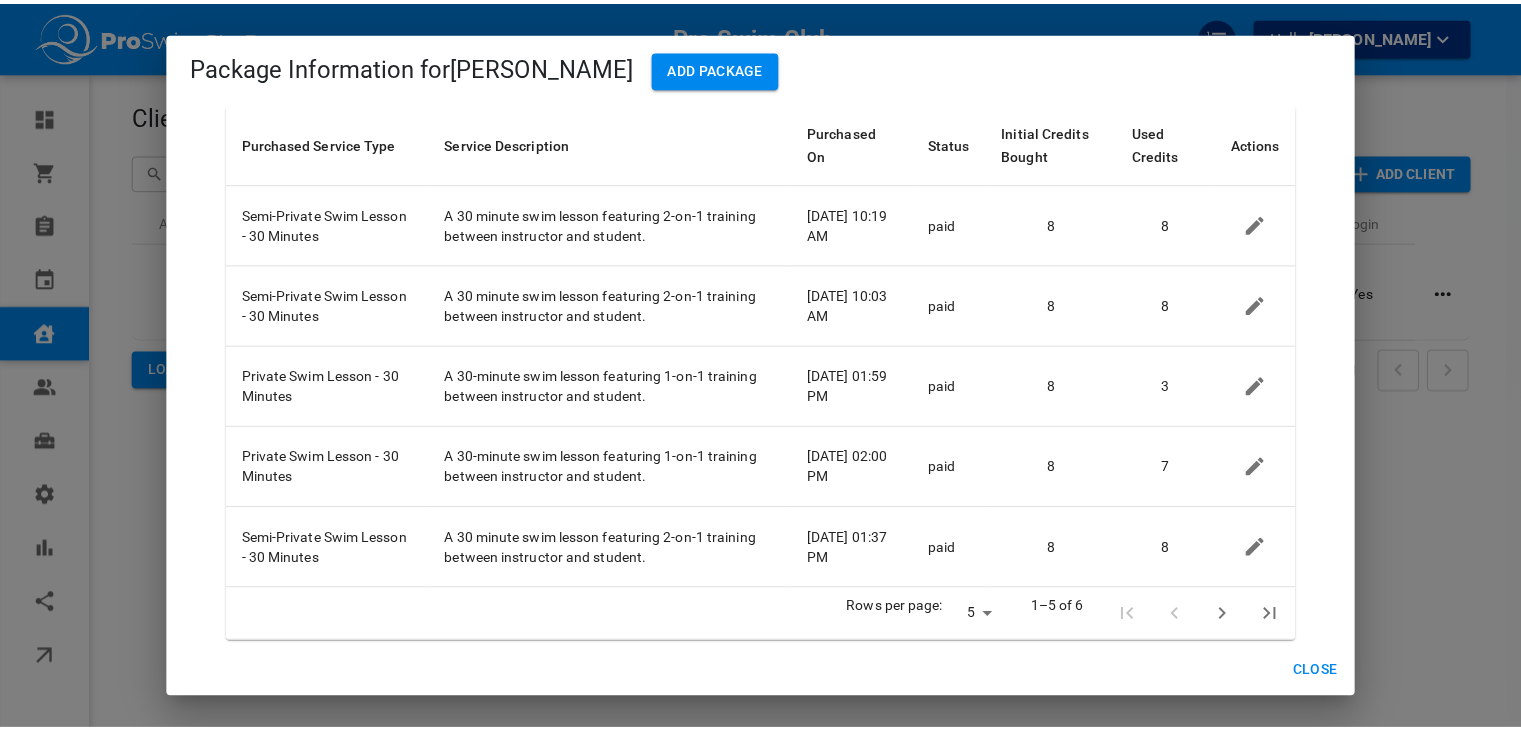 scroll, scrollTop: 0, scrollLeft: 0, axis: both 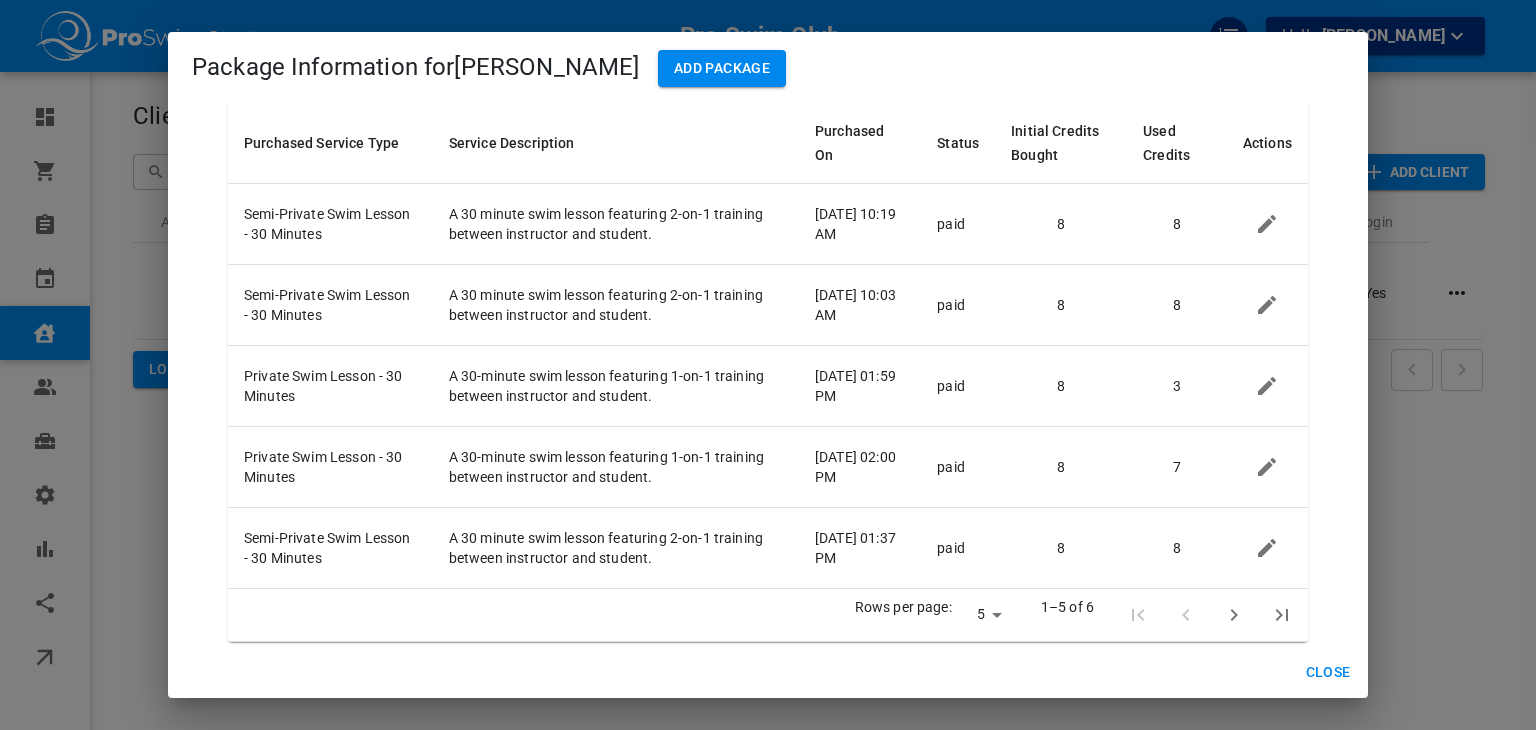 click on "Close" at bounding box center (1328, 672) 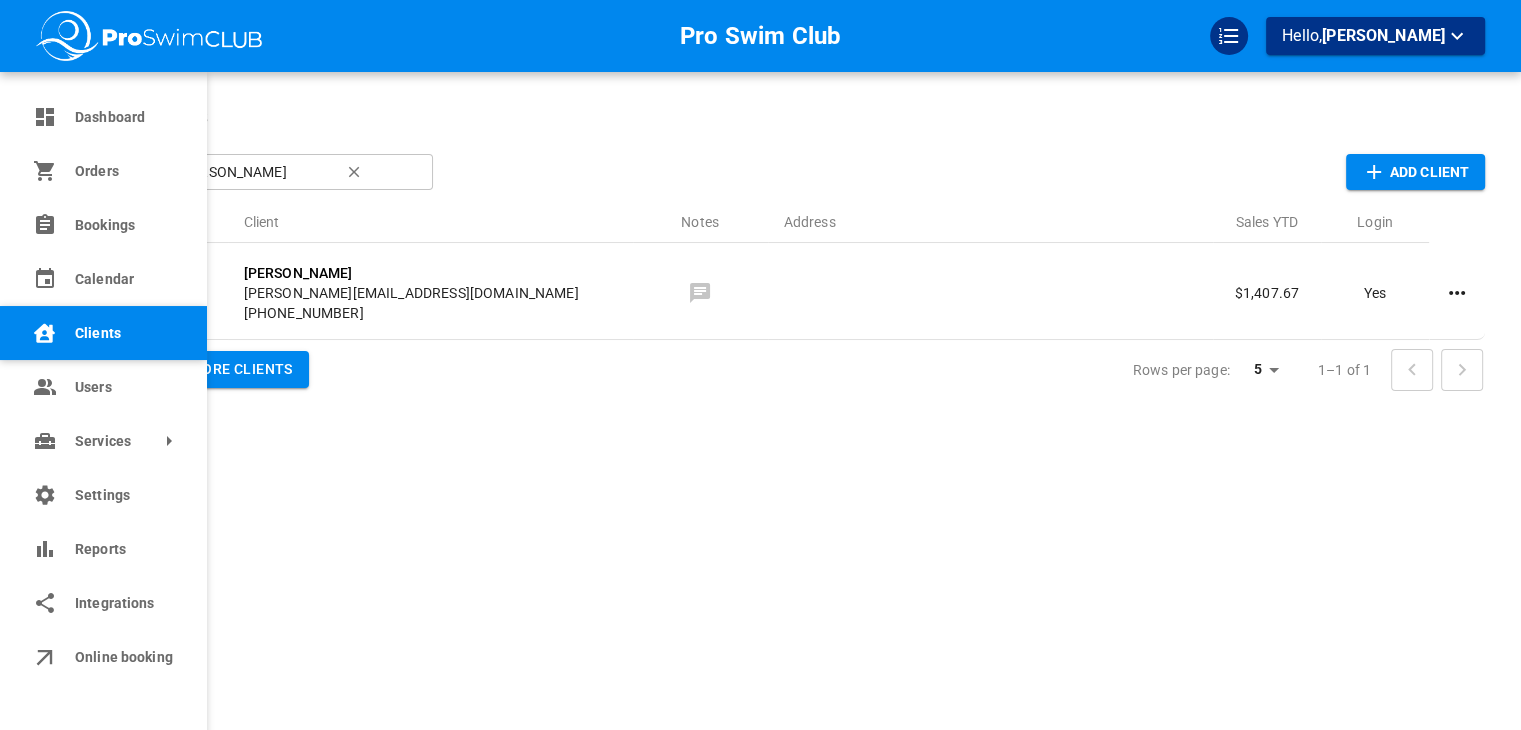click 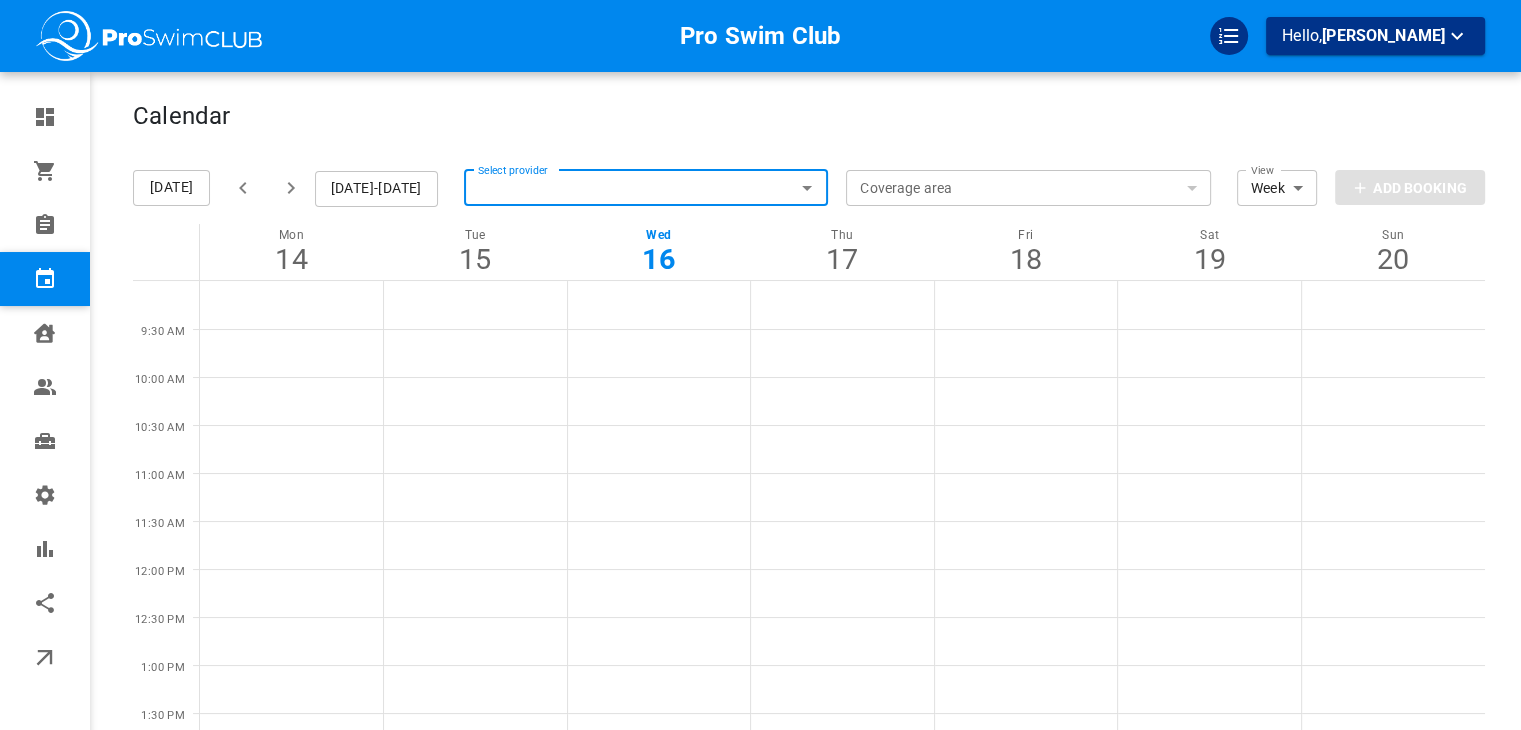 click on "Select provider" at bounding box center [646, 188] 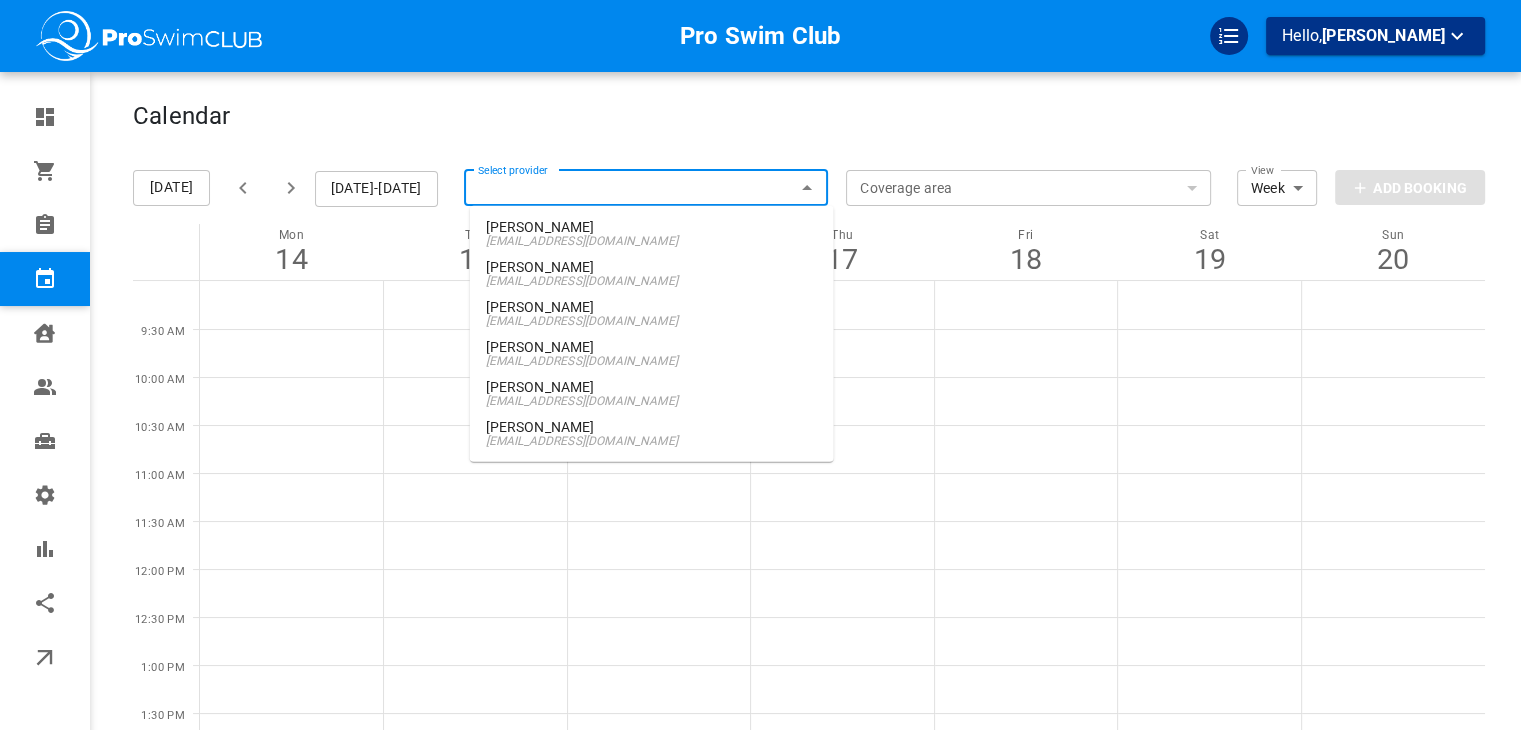 click on "[PERSON_NAME]" at bounding box center (652, 227) 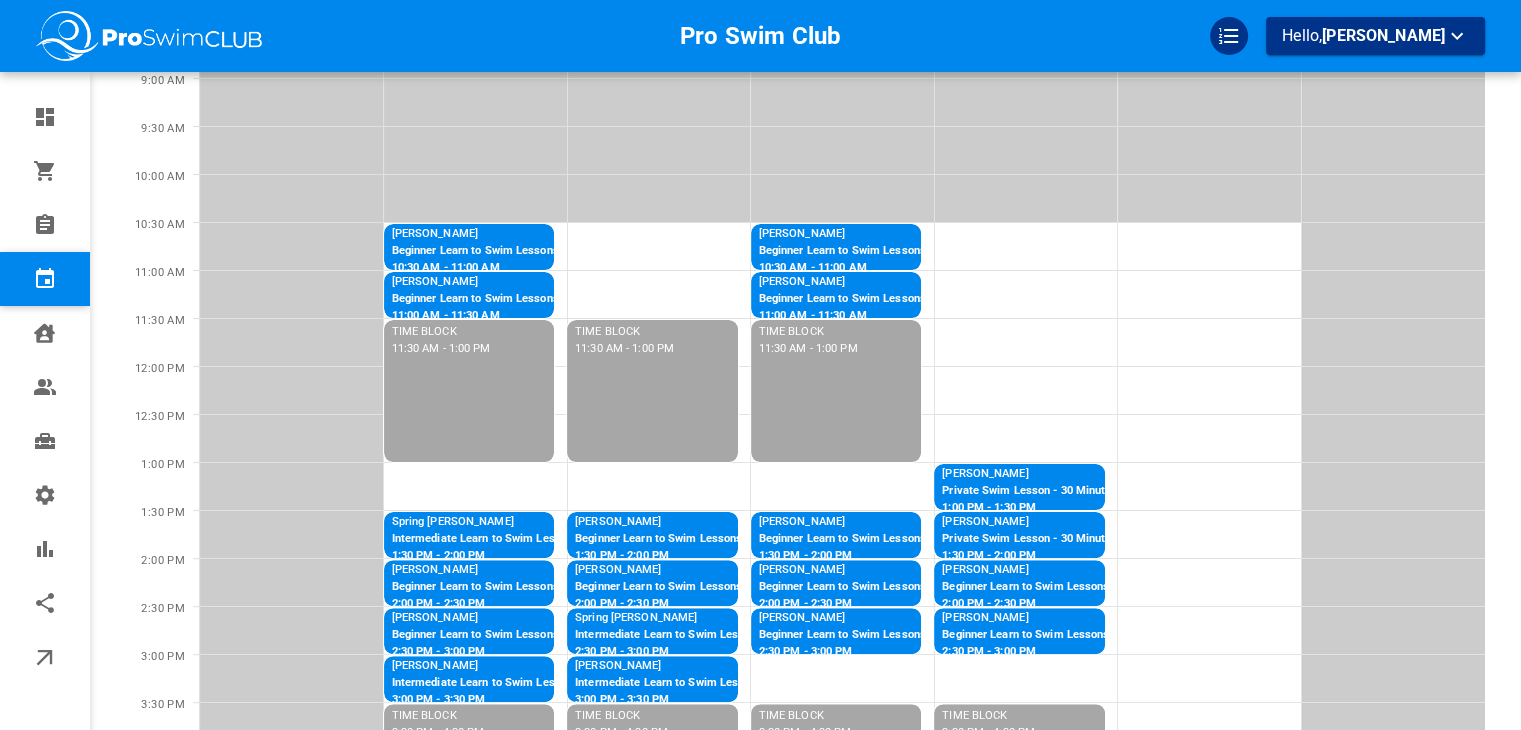 scroll, scrollTop: 0, scrollLeft: 0, axis: both 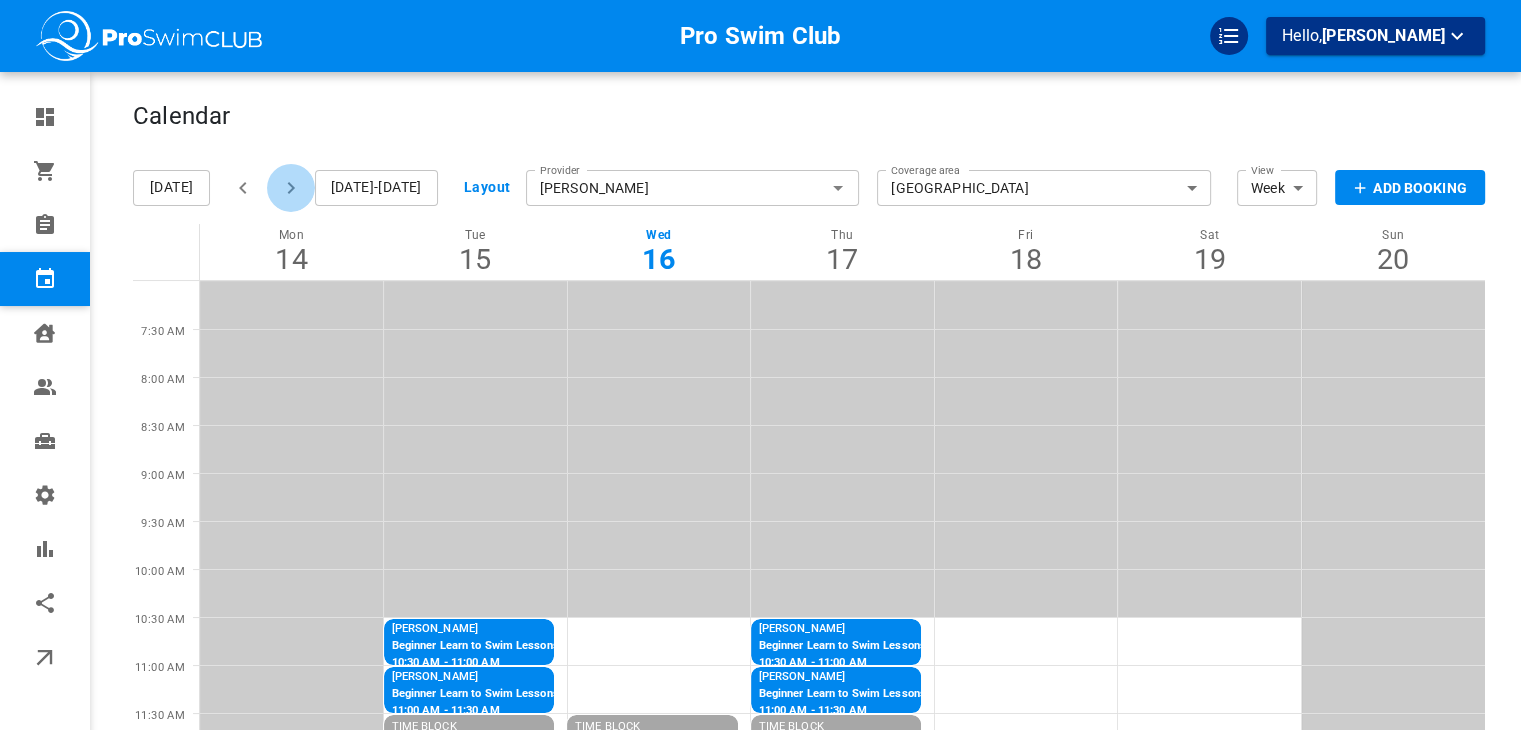 click 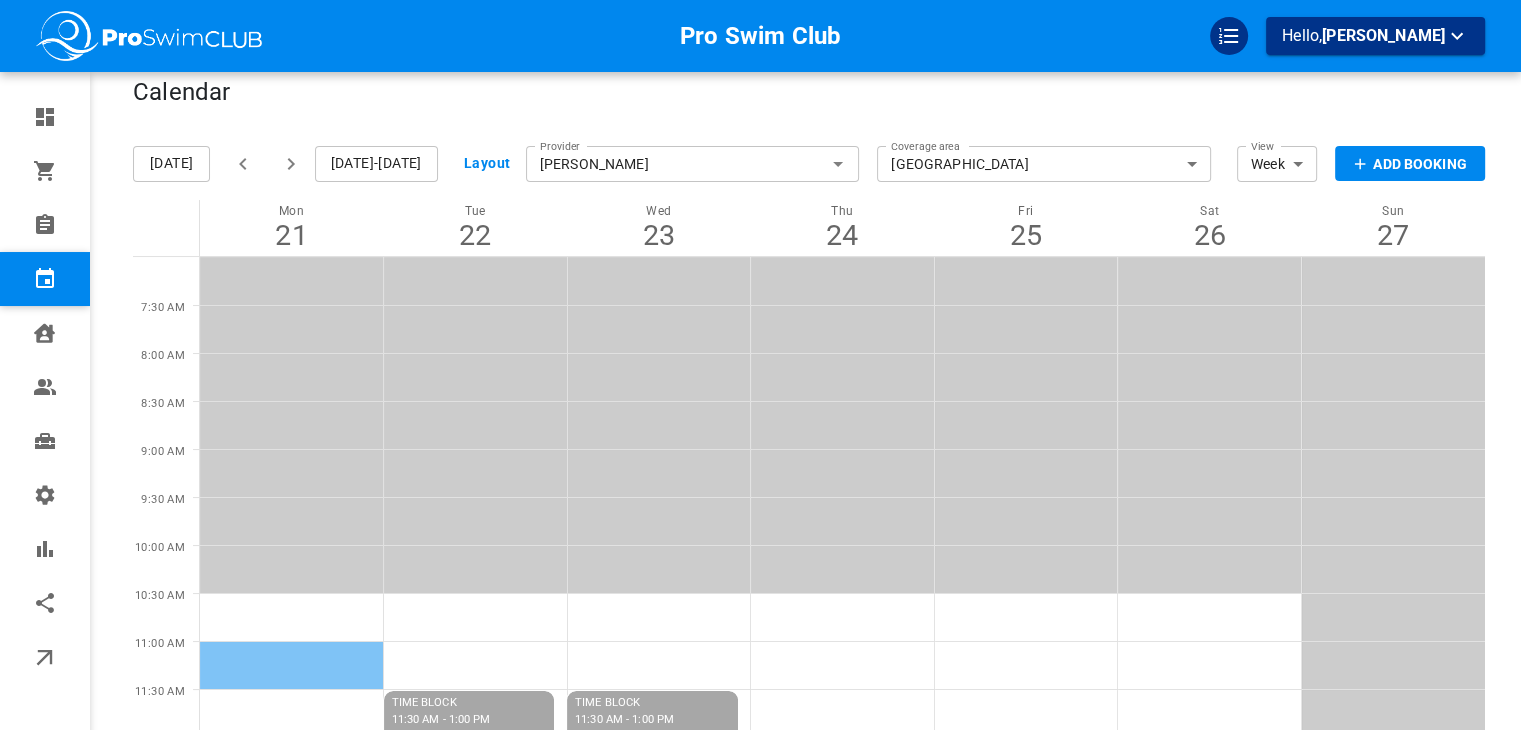 scroll, scrollTop: 0, scrollLeft: 0, axis: both 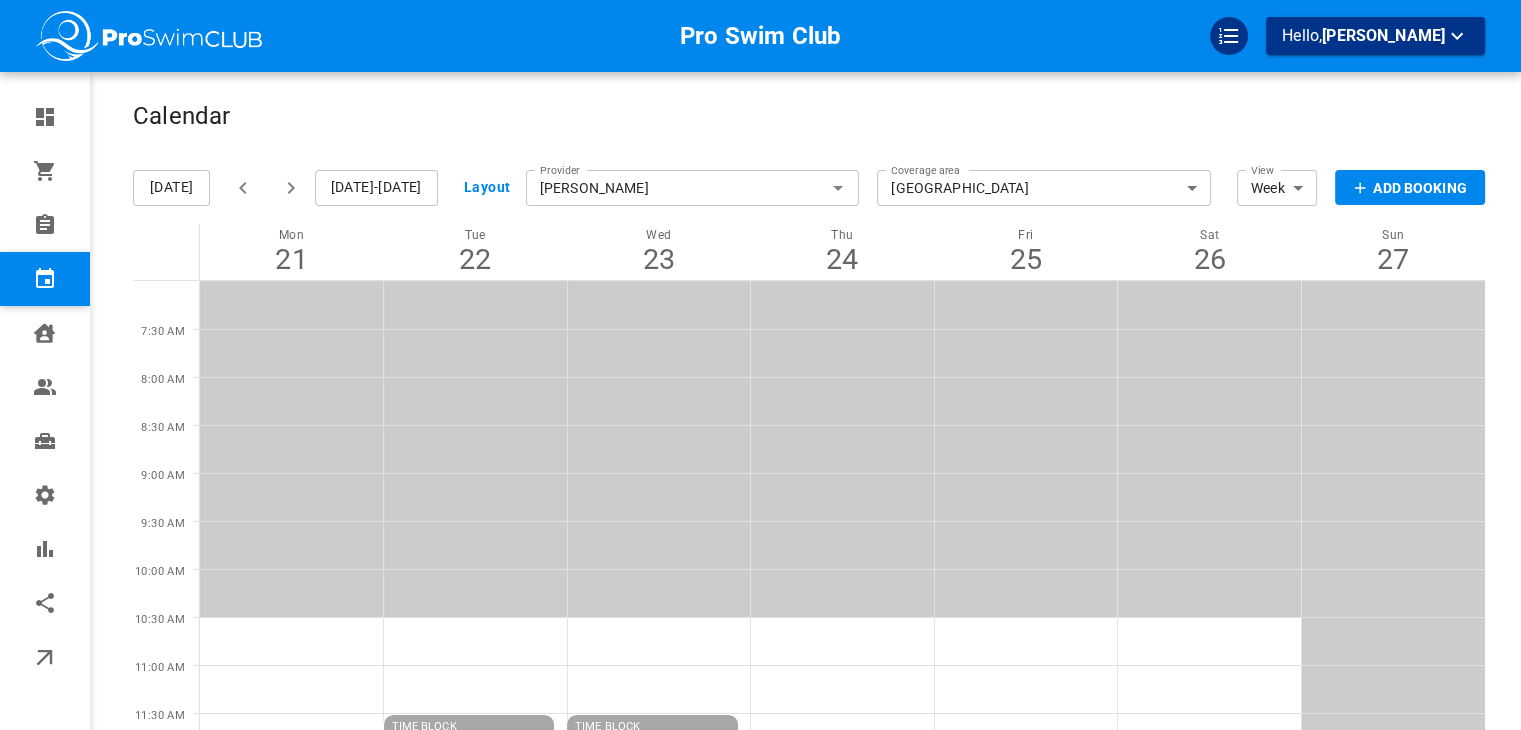 click on "[PERSON_NAME]" at bounding box center [693, 188] 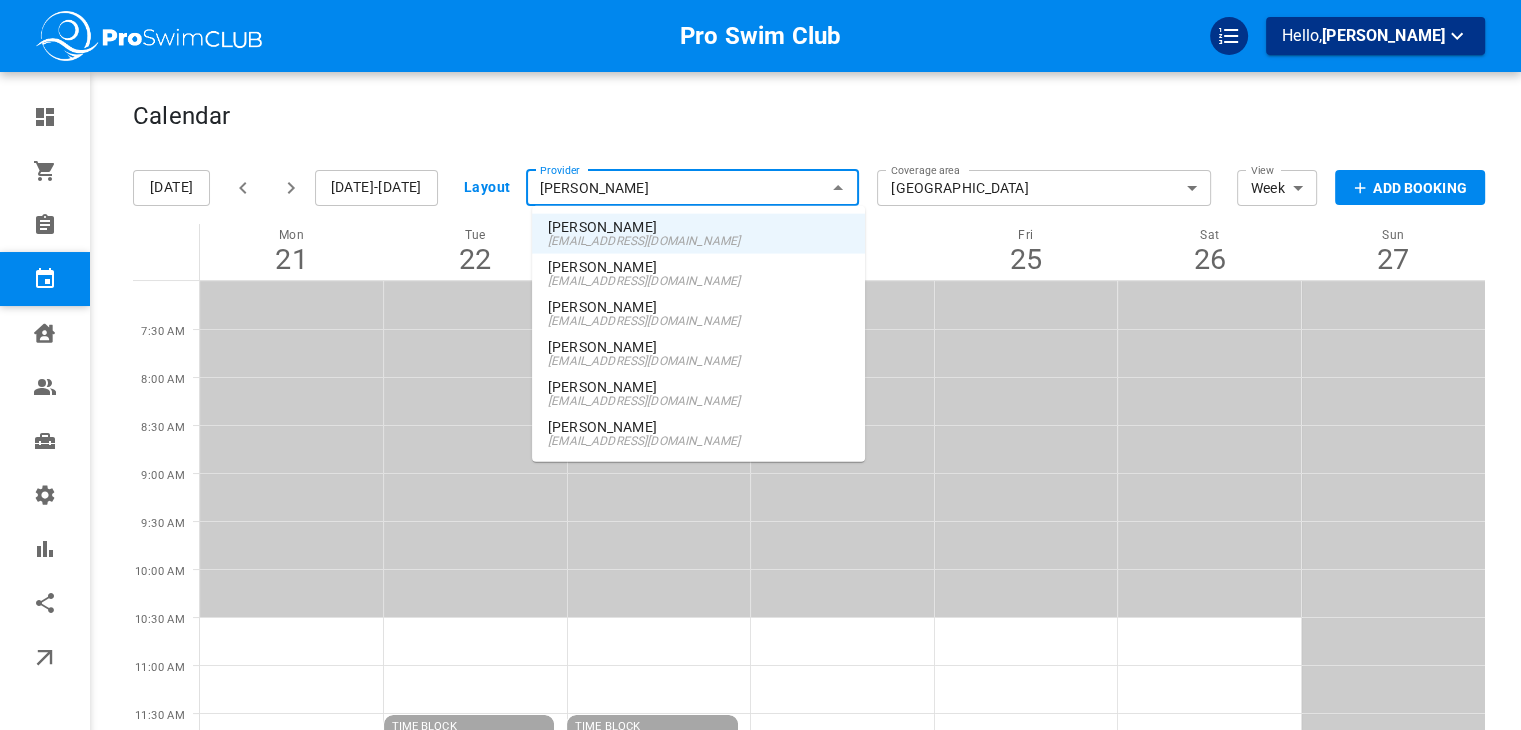 click on "Katelyn Vargas" at bounding box center [698, 307] 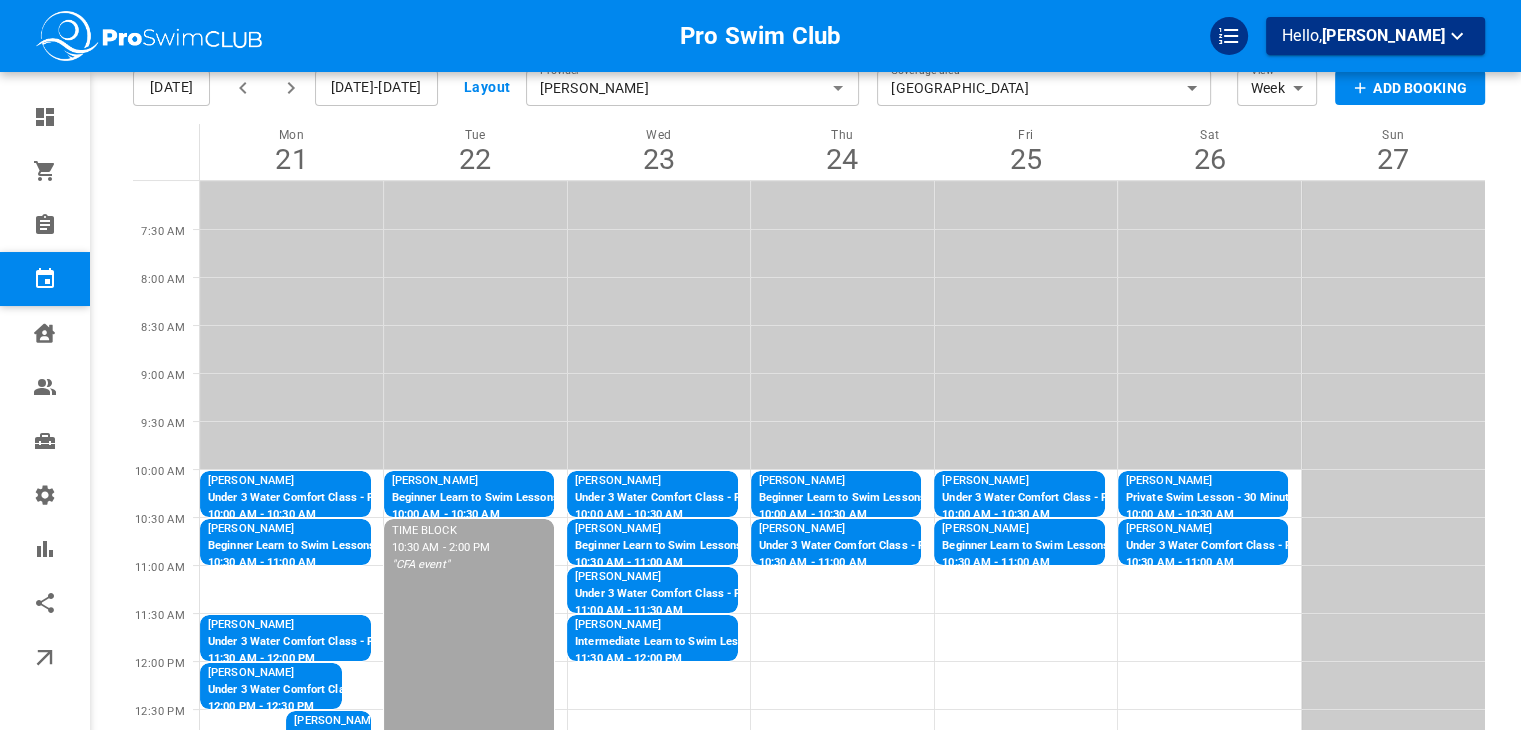 scroll, scrollTop: 68, scrollLeft: 0, axis: vertical 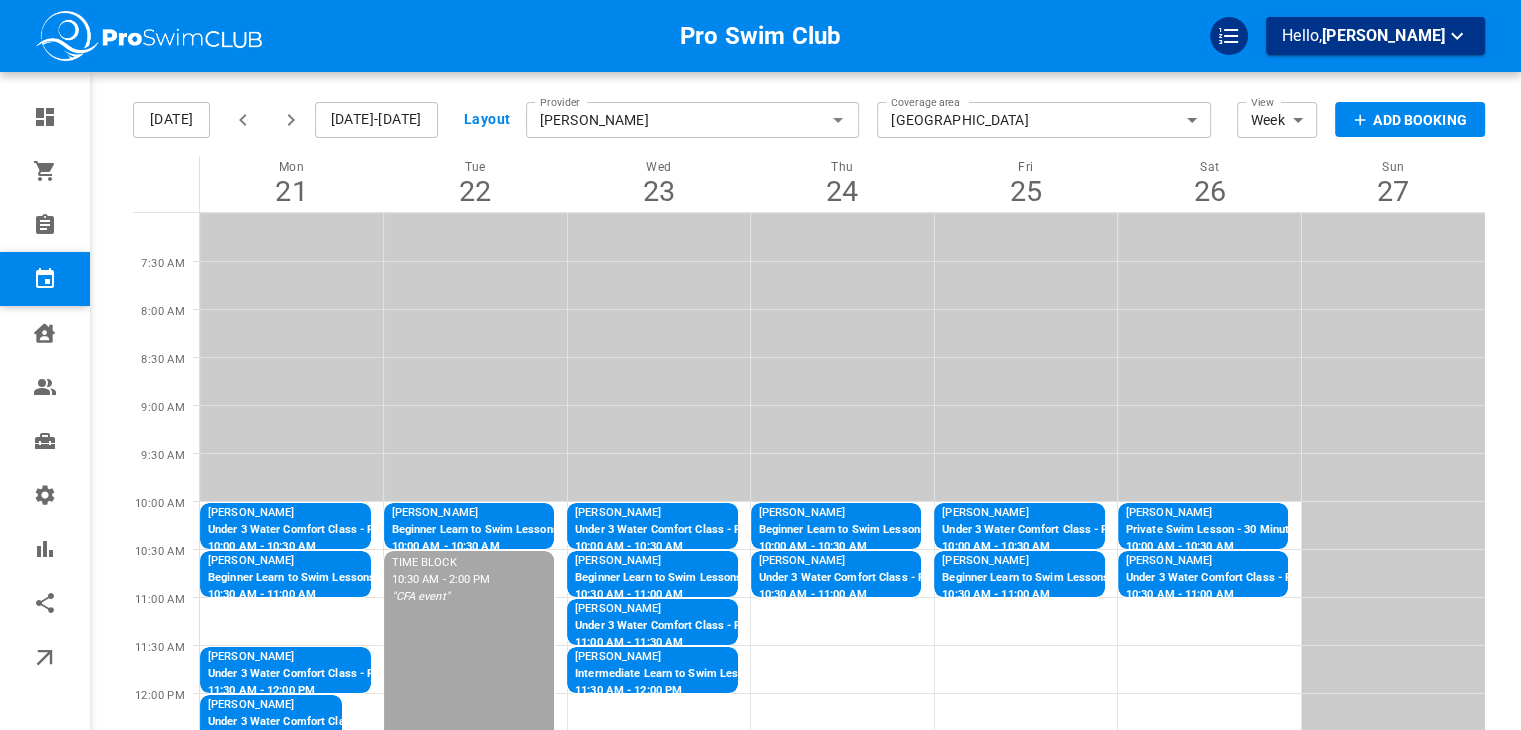 click on "Katelyn Vargas" at bounding box center [693, 120] 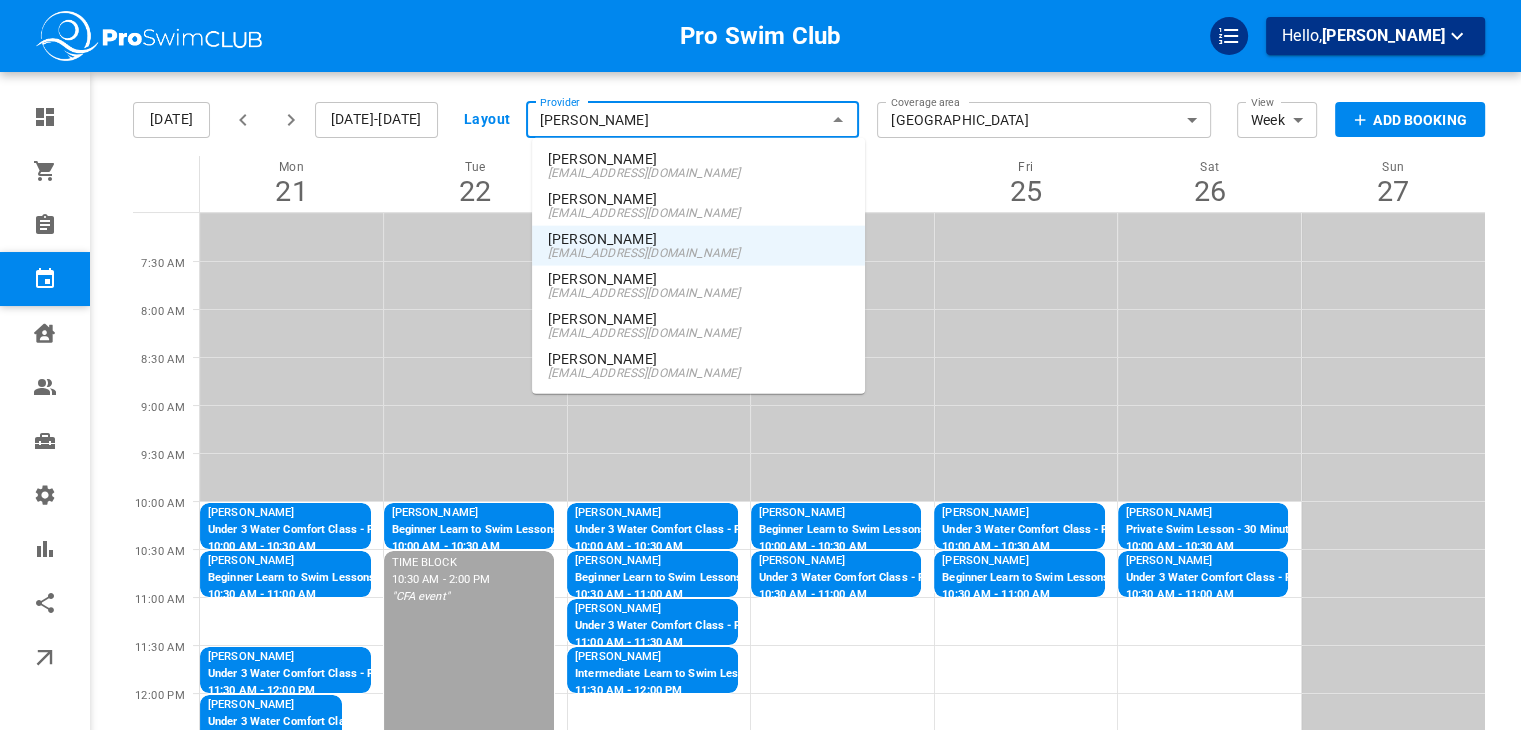 click on "info+marketbox@proswimclub.com" at bounding box center (698, 173) 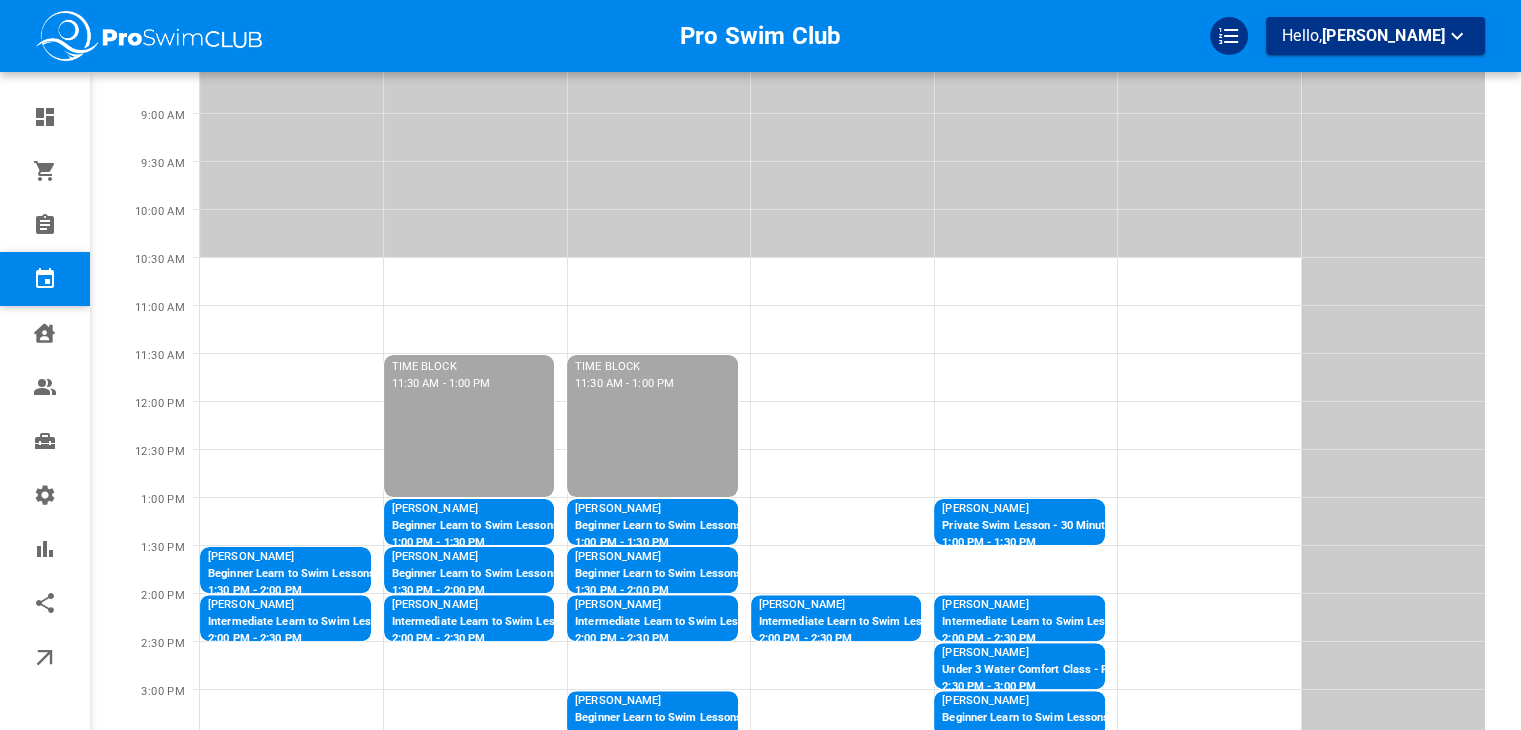 scroll, scrollTop: 0, scrollLeft: 0, axis: both 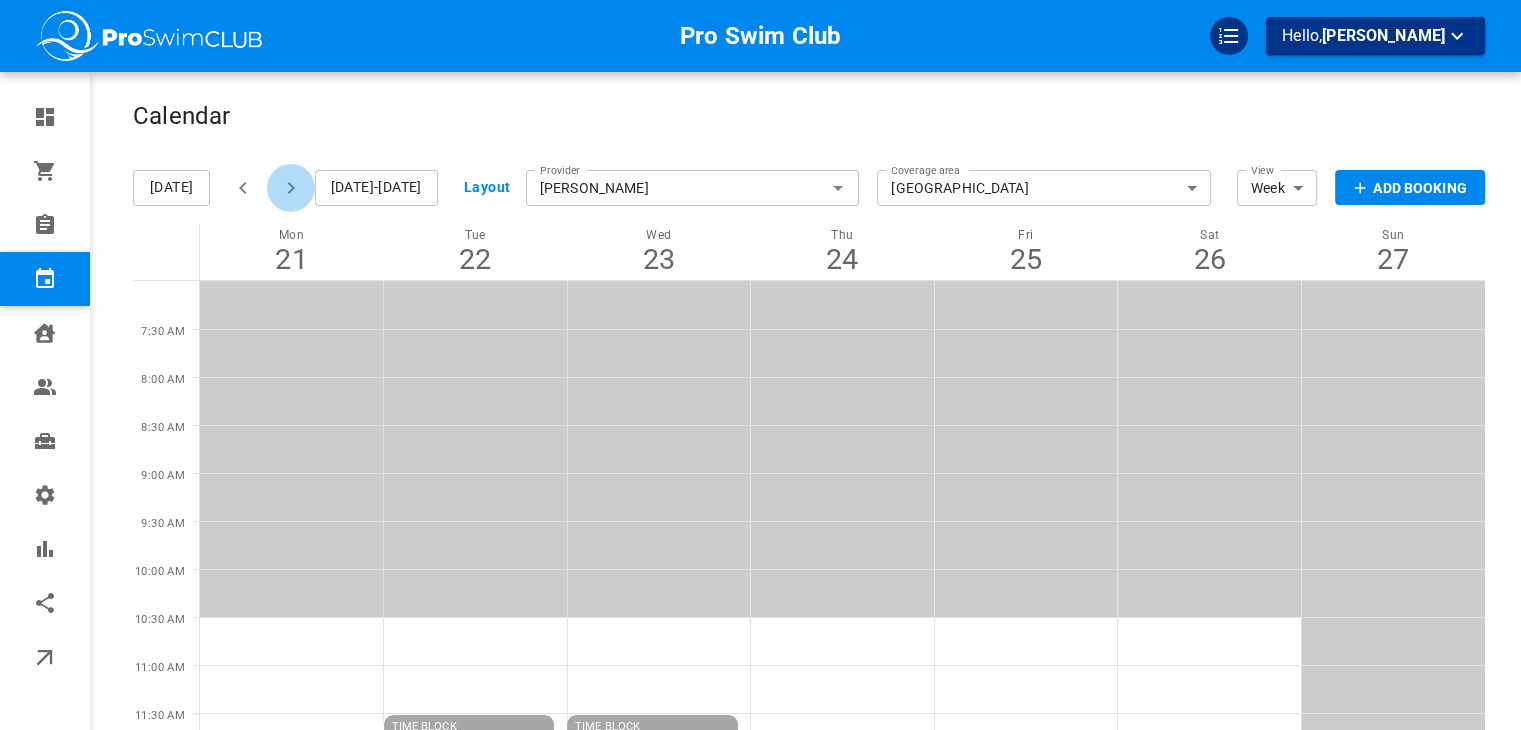 click at bounding box center [291, 188] 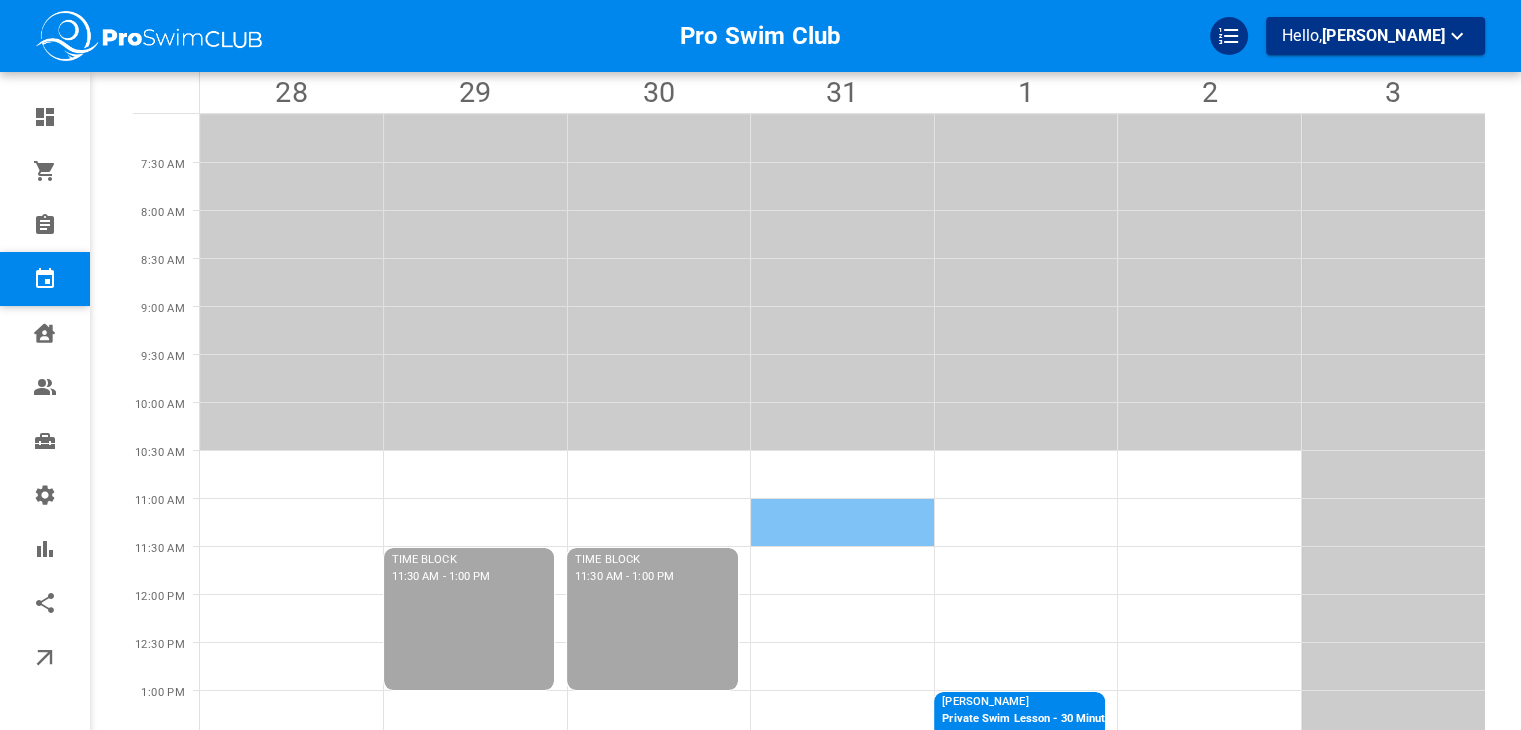 scroll, scrollTop: 0, scrollLeft: 0, axis: both 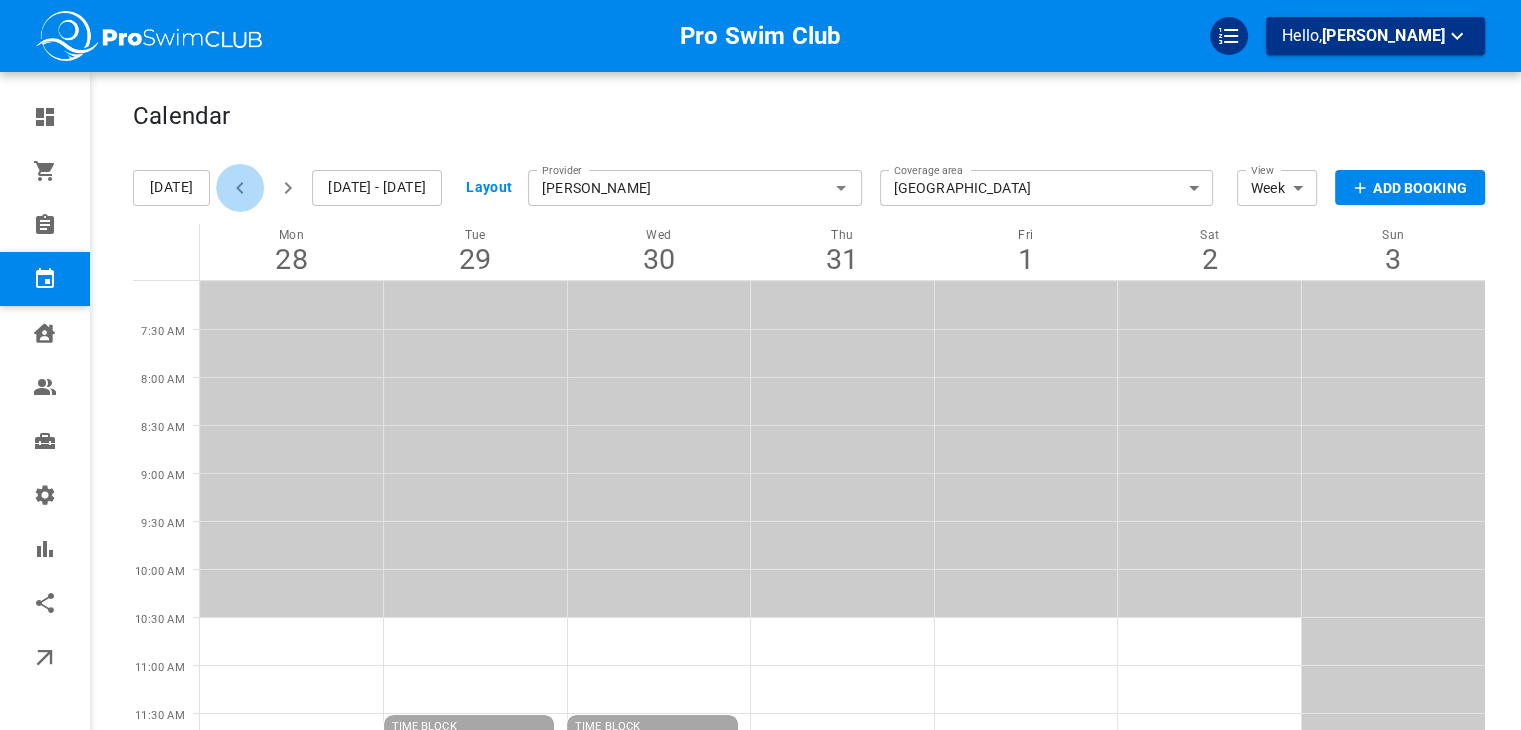 click 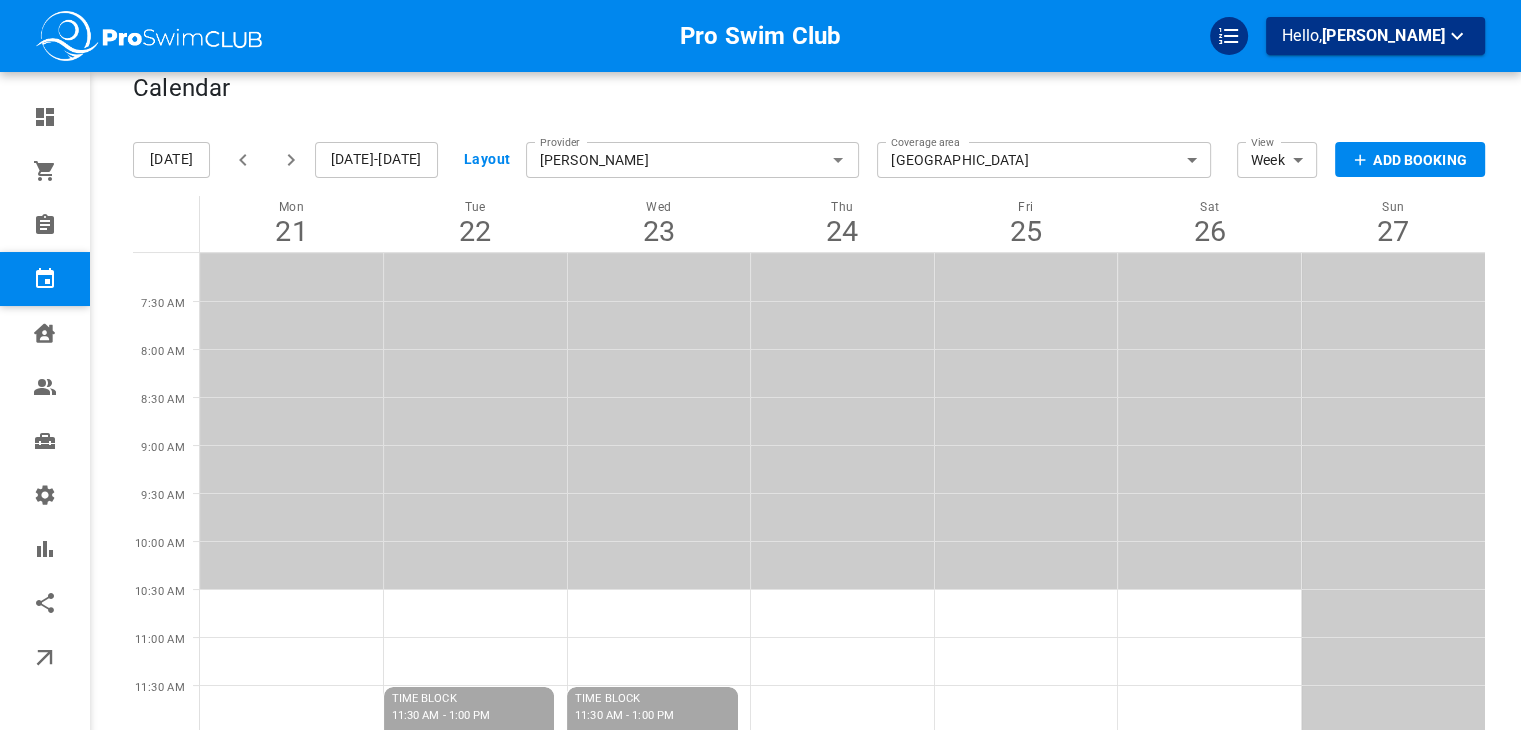 scroll, scrollTop: 24, scrollLeft: 0, axis: vertical 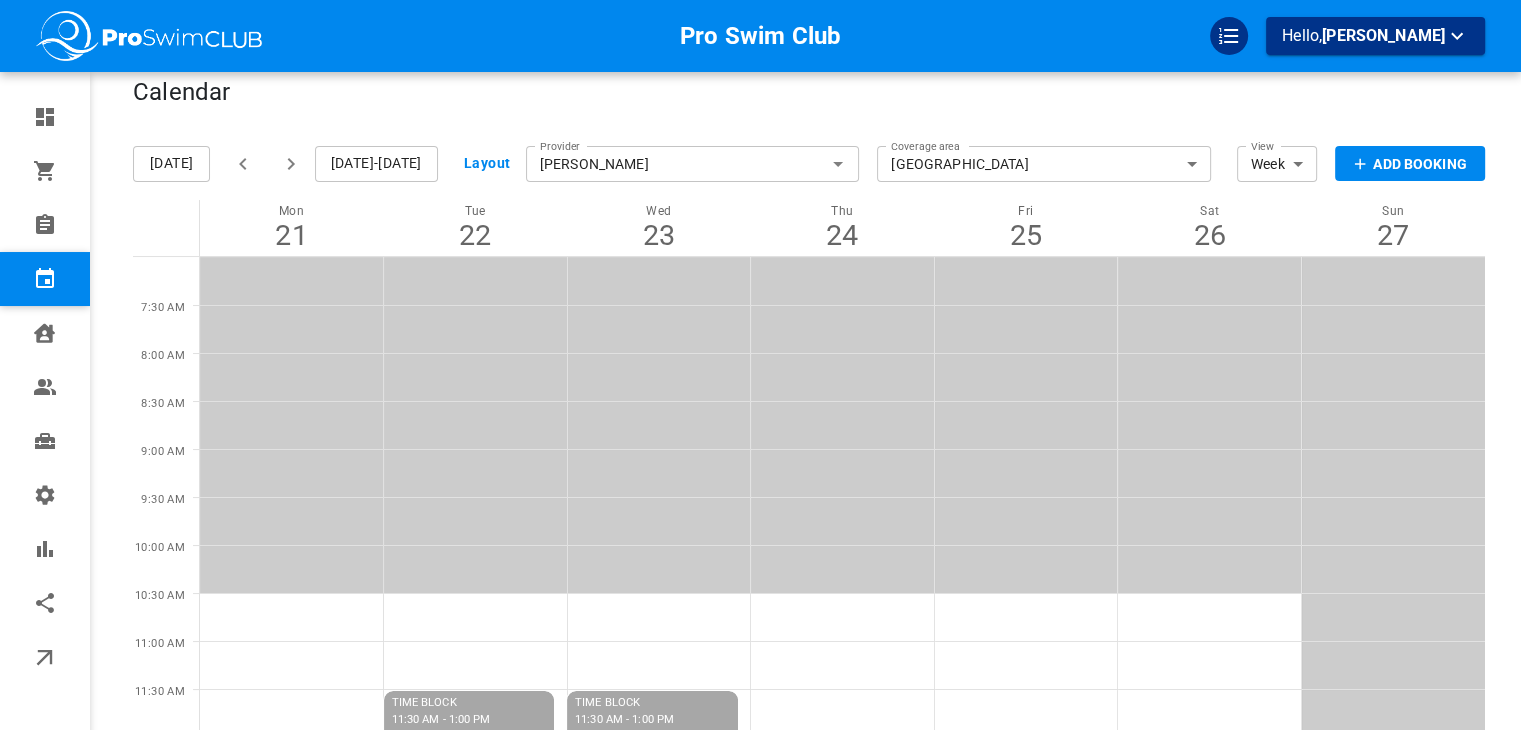 click 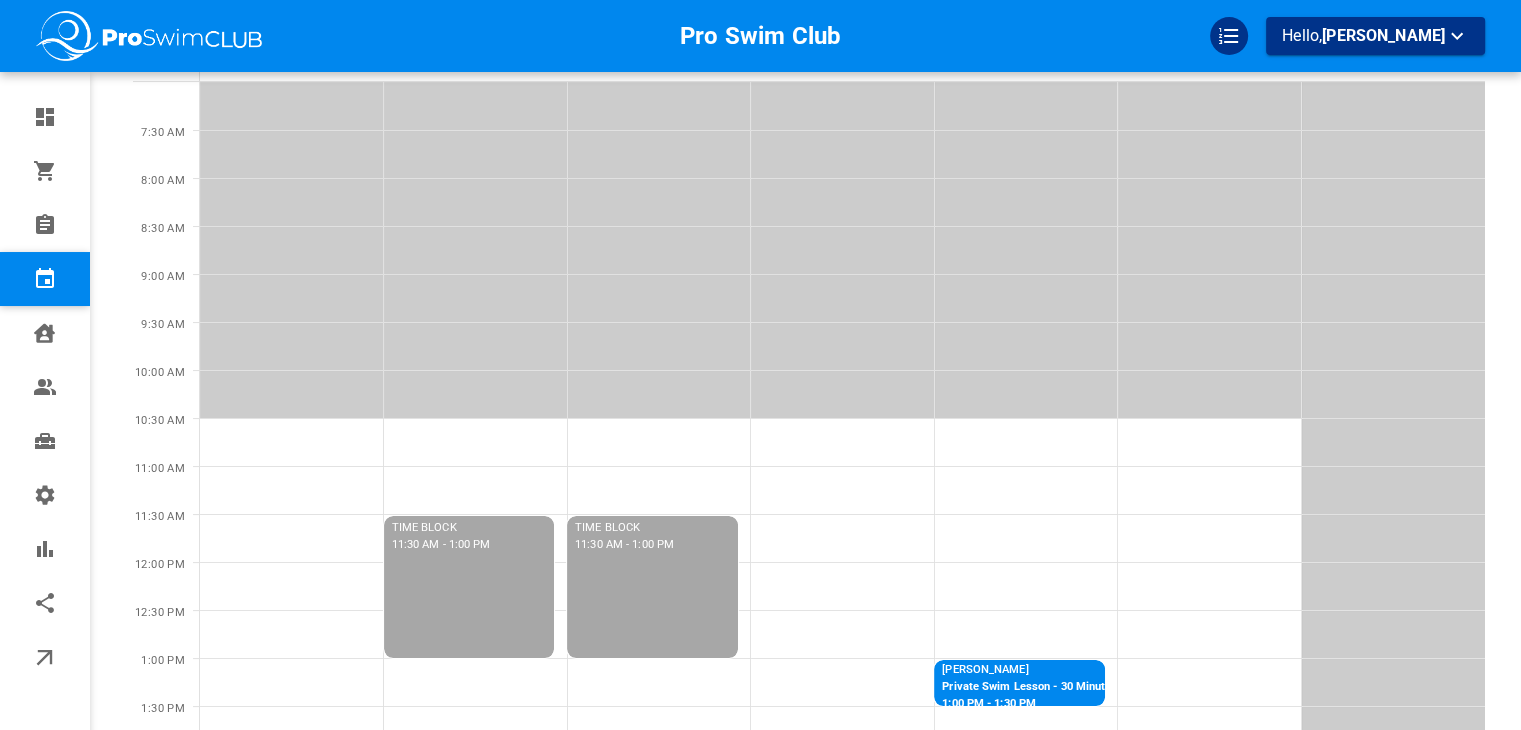 scroll, scrollTop: 0, scrollLeft: 0, axis: both 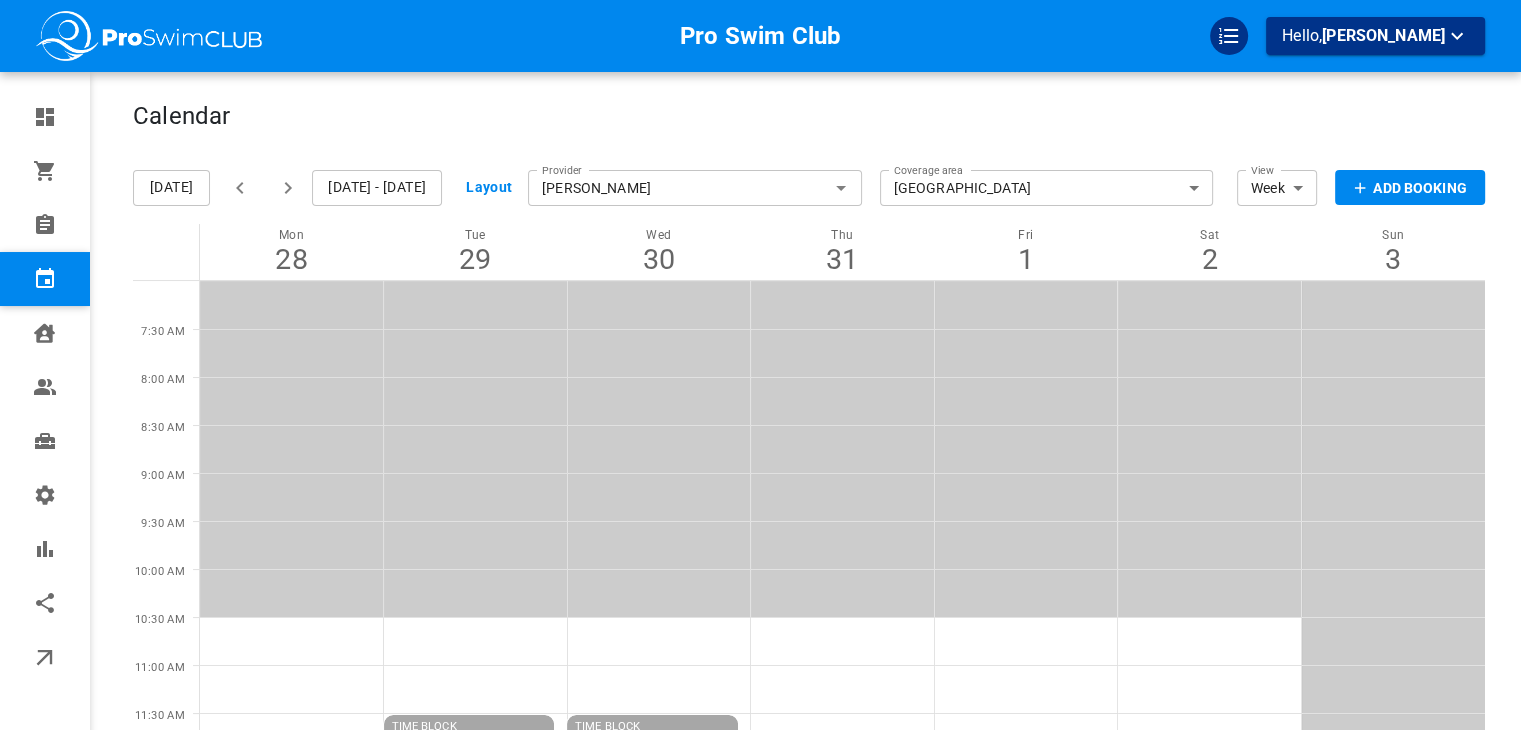 click on "[PERSON_NAME]" at bounding box center [695, 188] 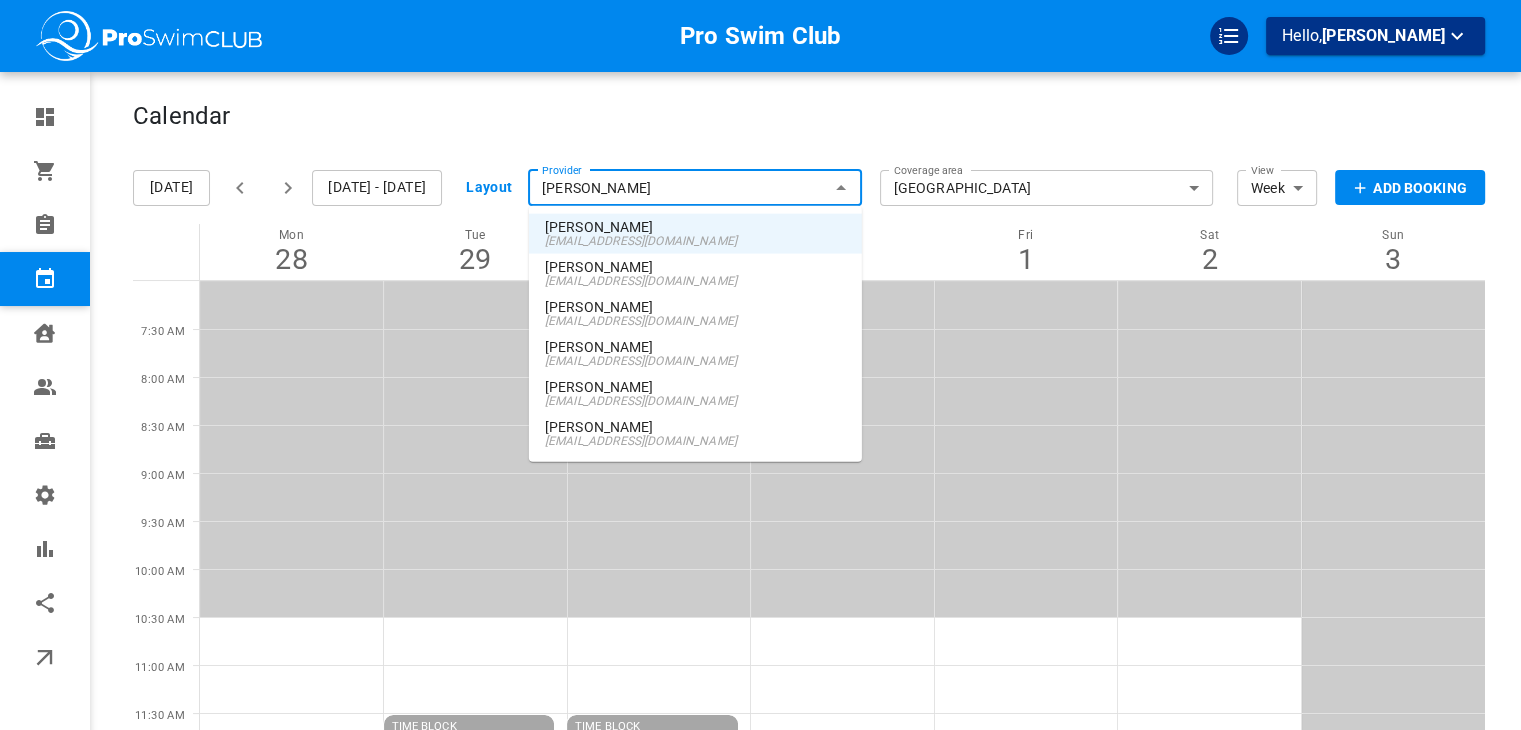 click on "[PERSON_NAME]" at bounding box center (695, 267) 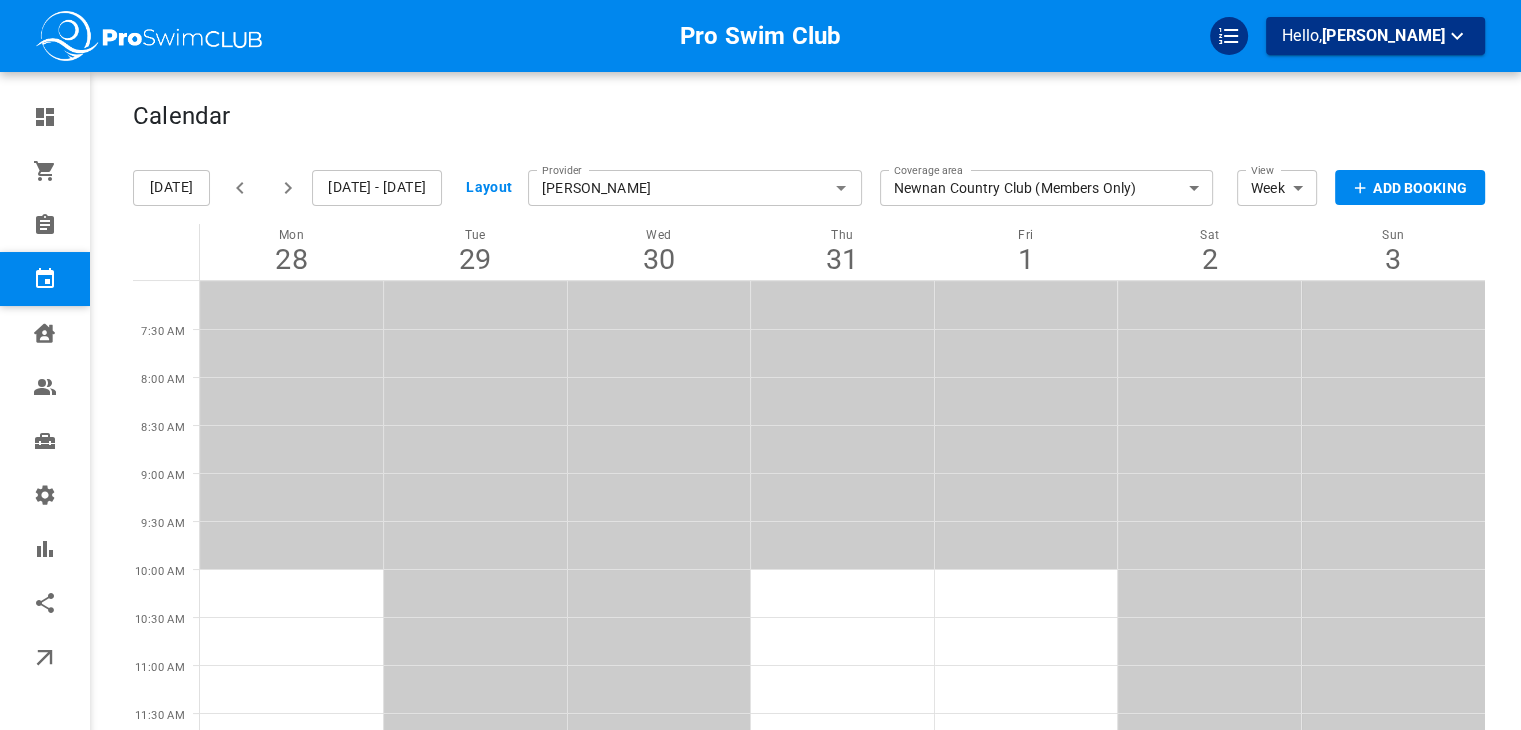 click on "Jul 28 - Aug 3" at bounding box center [377, 188] 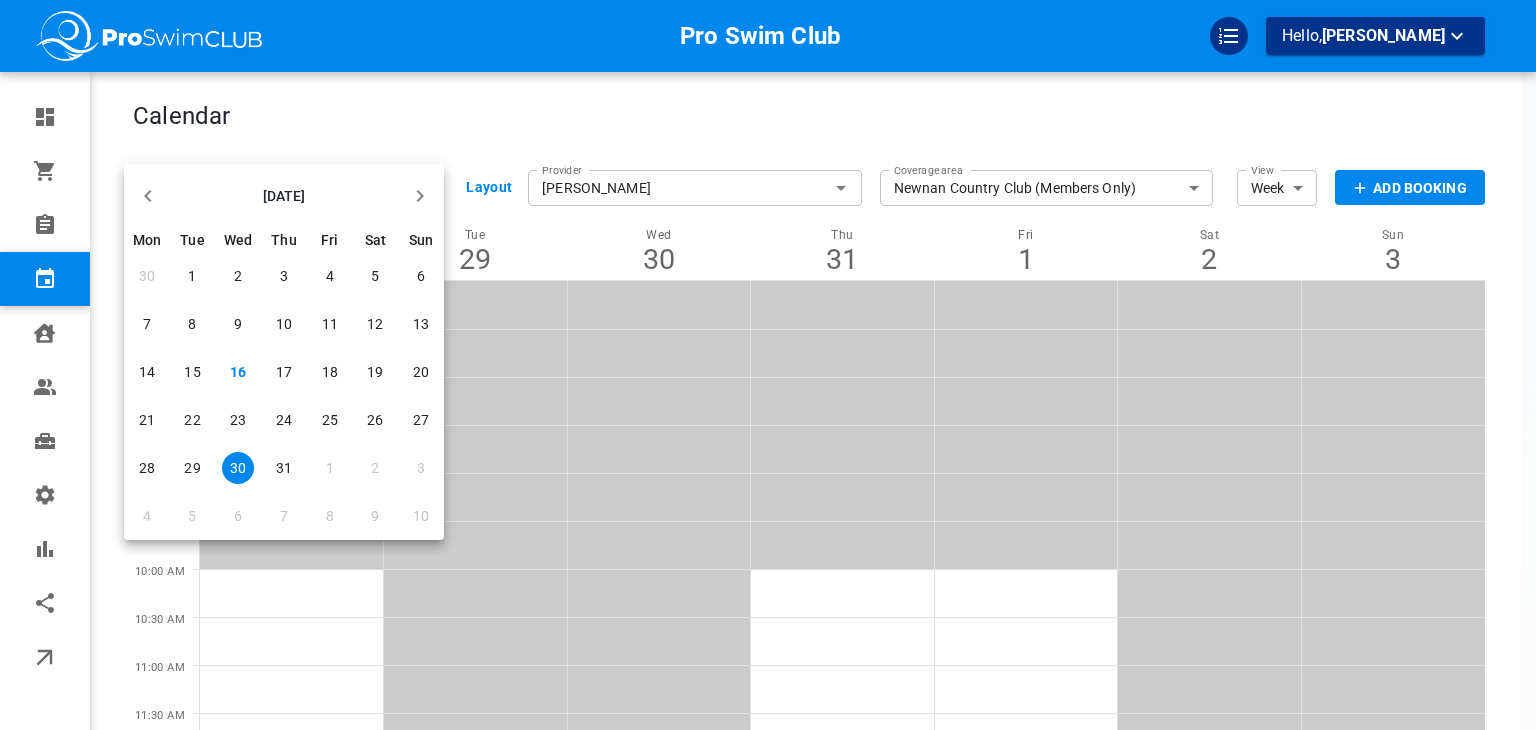 click on "23" at bounding box center (238, 420) 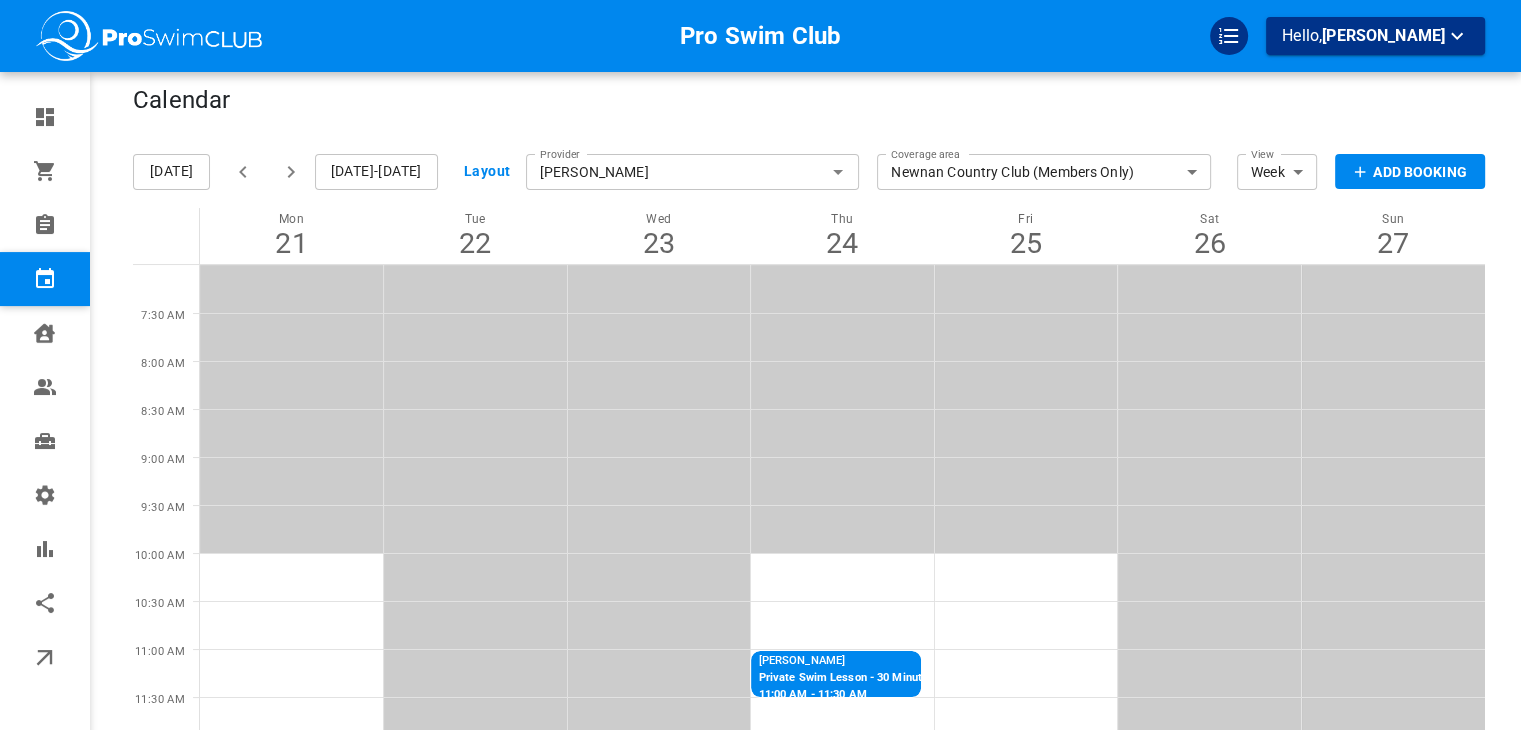 scroll, scrollTop: 0, scrollLeft: 0, axis: both 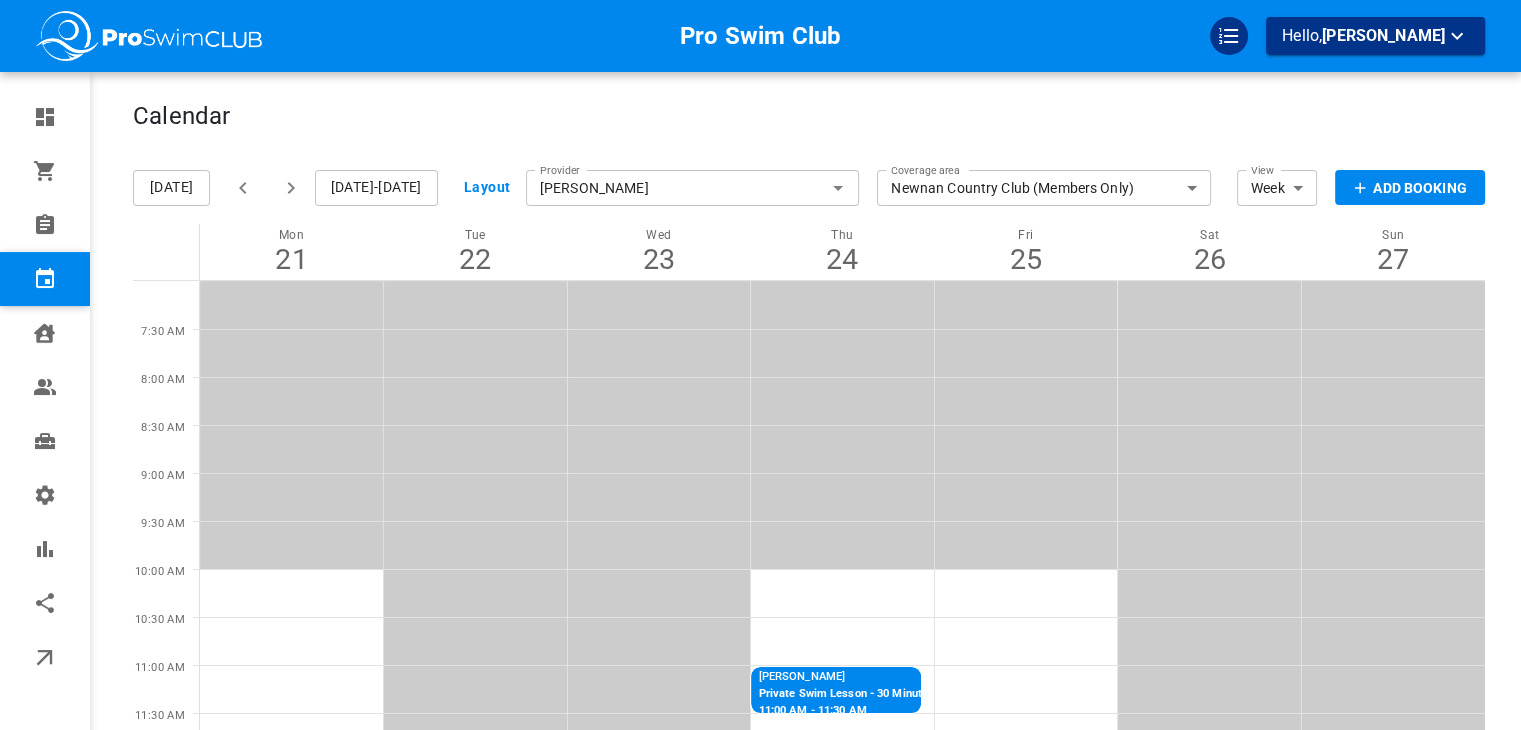 click on "Jul 21-27, 2025" at bounding box center [376, 188] 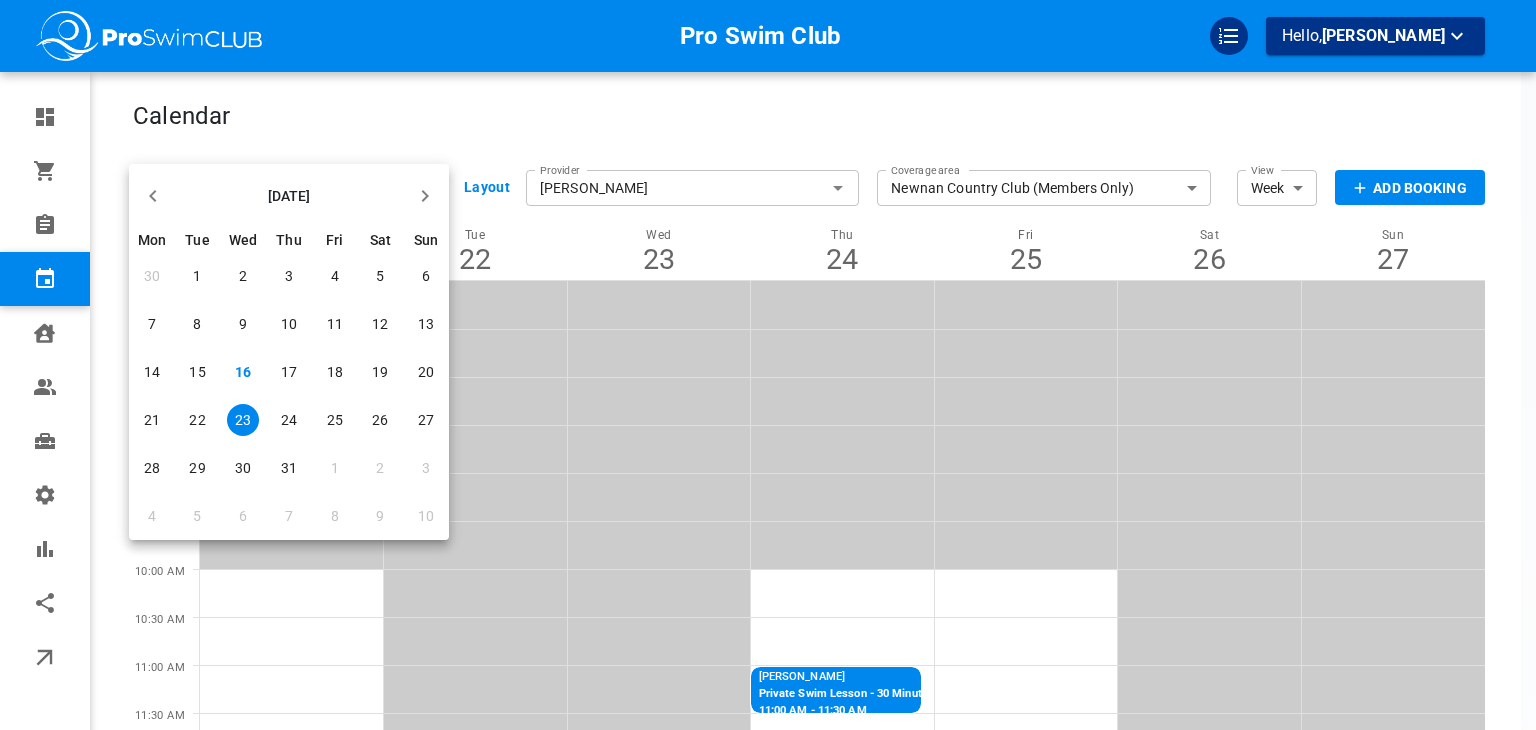 click on "6" at bounding box center (243, 516) 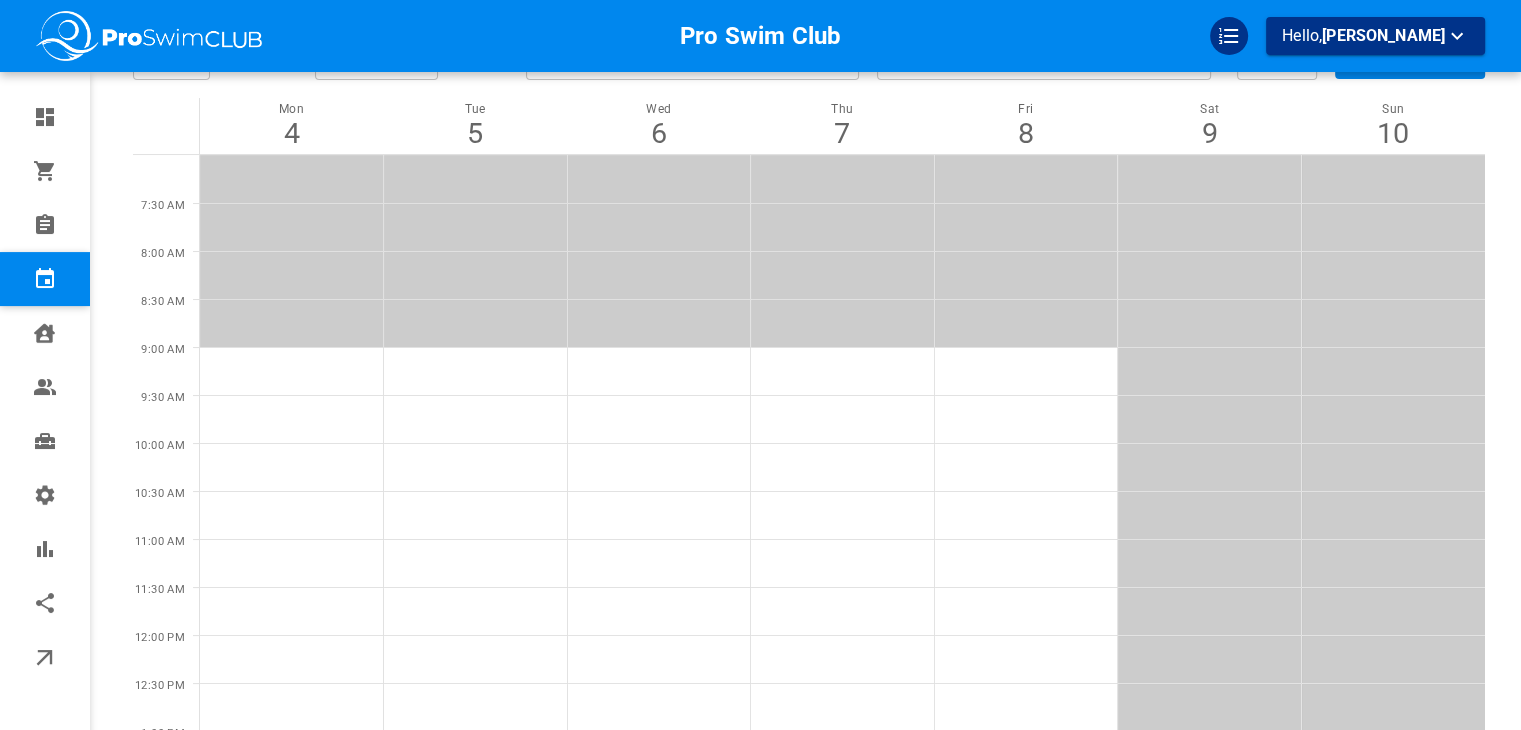 scroll, scrollTop: 0, scrollLeft: 0, axis: both 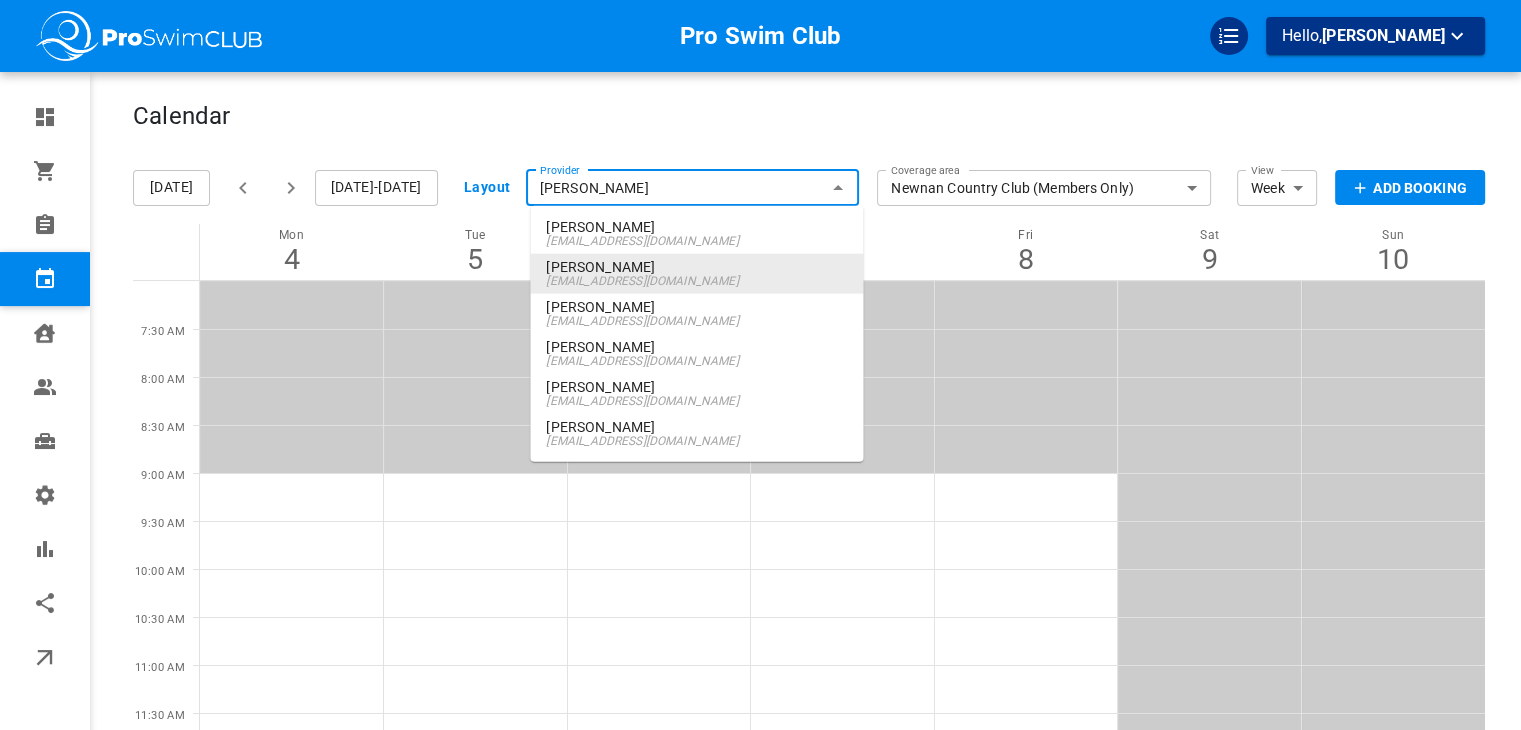 click on "[PERSON_NAME]" at bounding box center [693, 188] 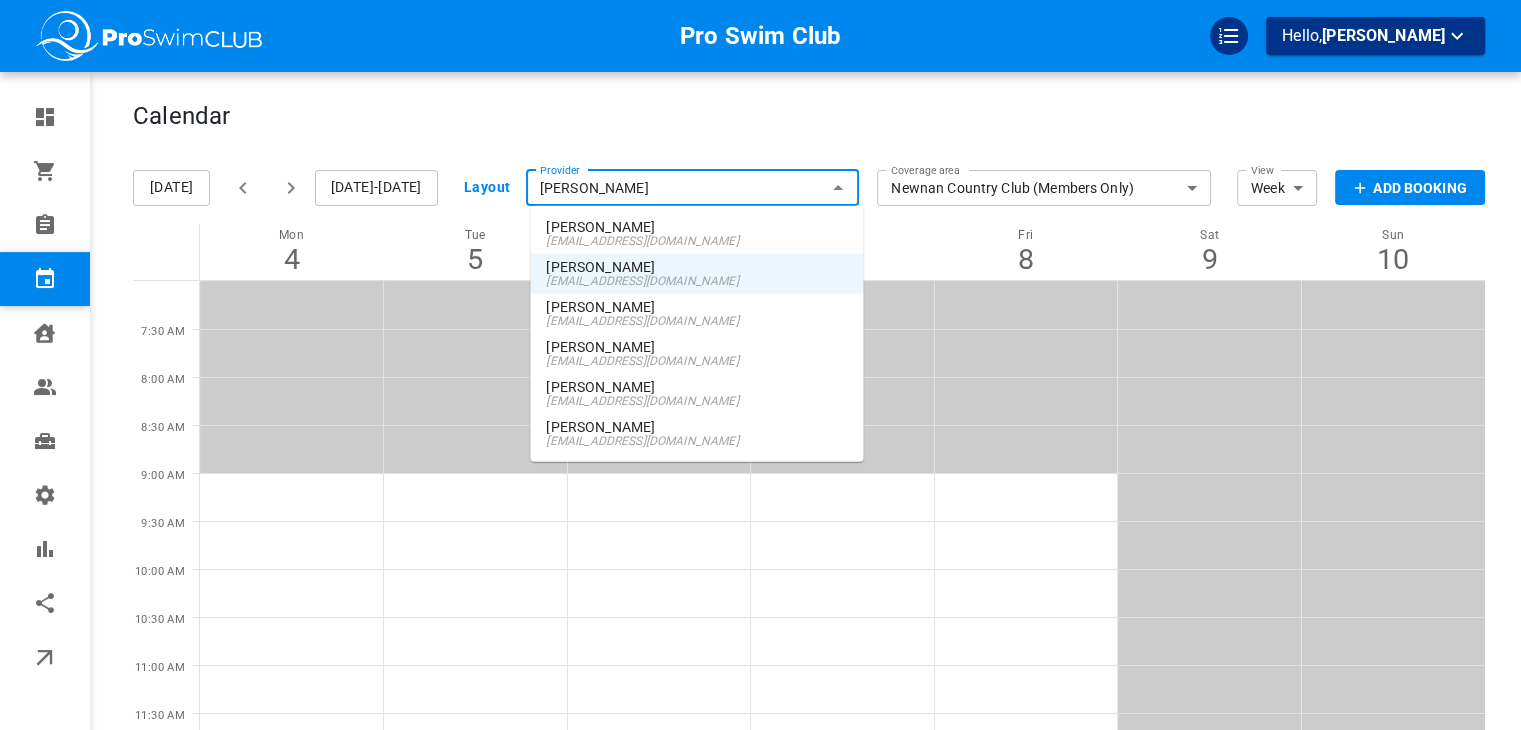 click on "Samantha Corkill" at bounding box center (696, 427) 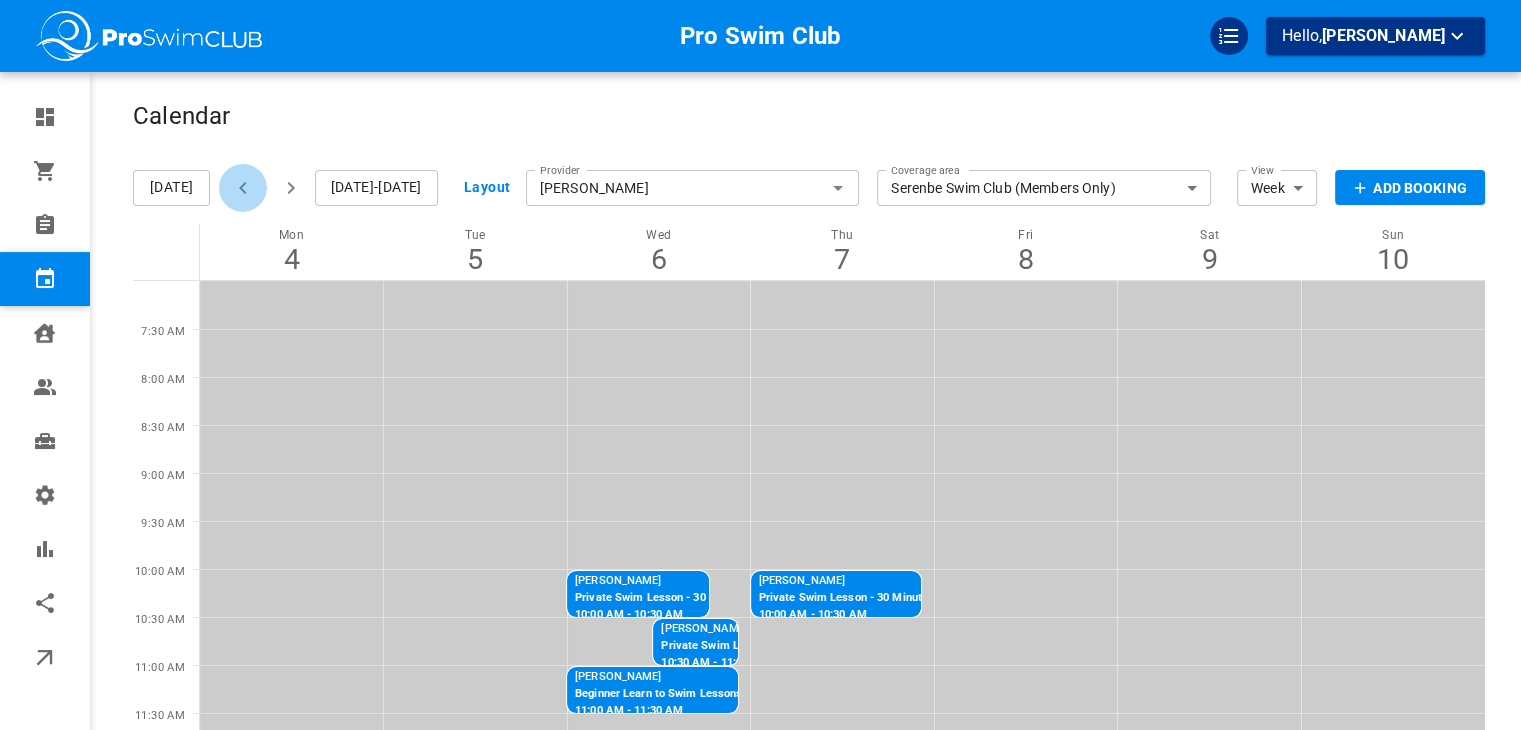 click at bounding box center [243, 188] 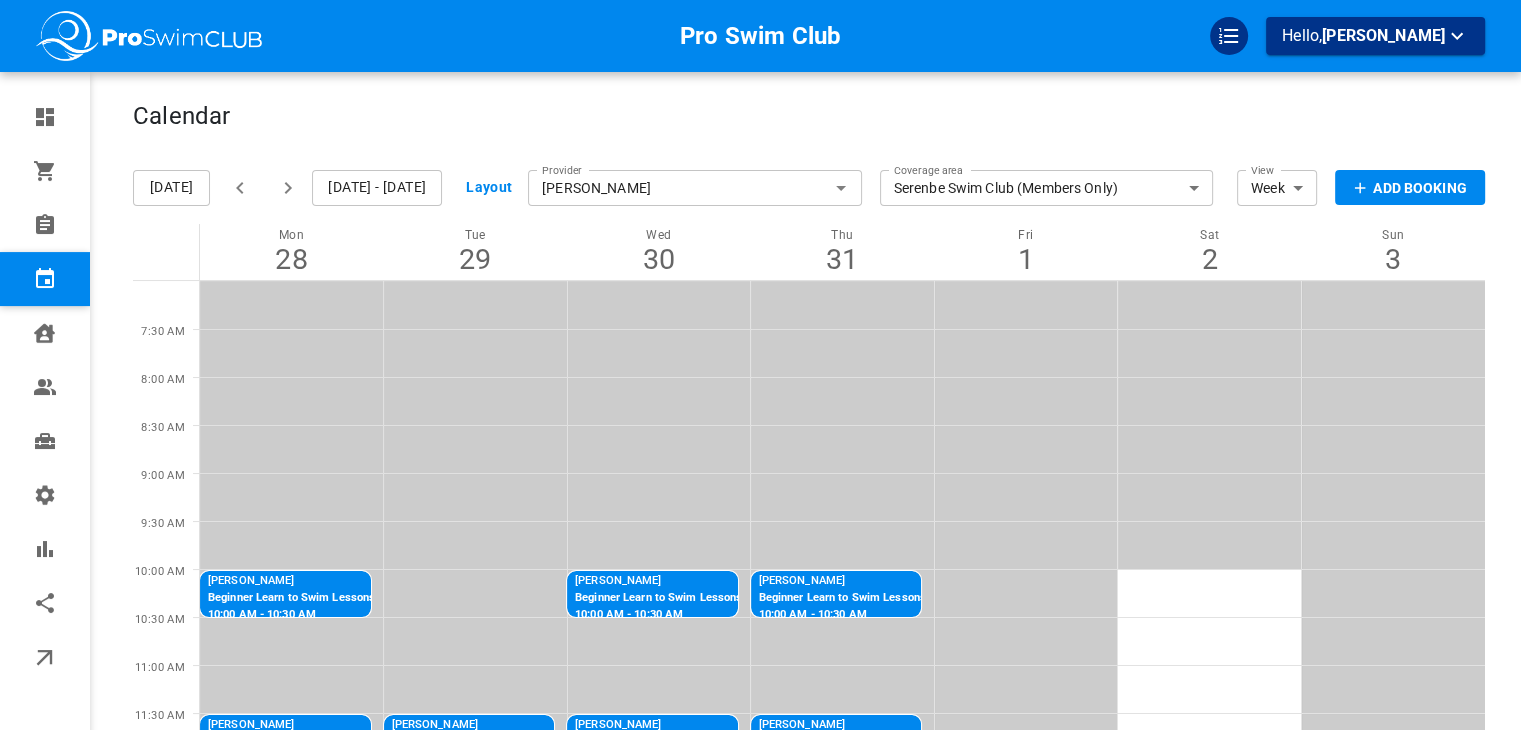 click 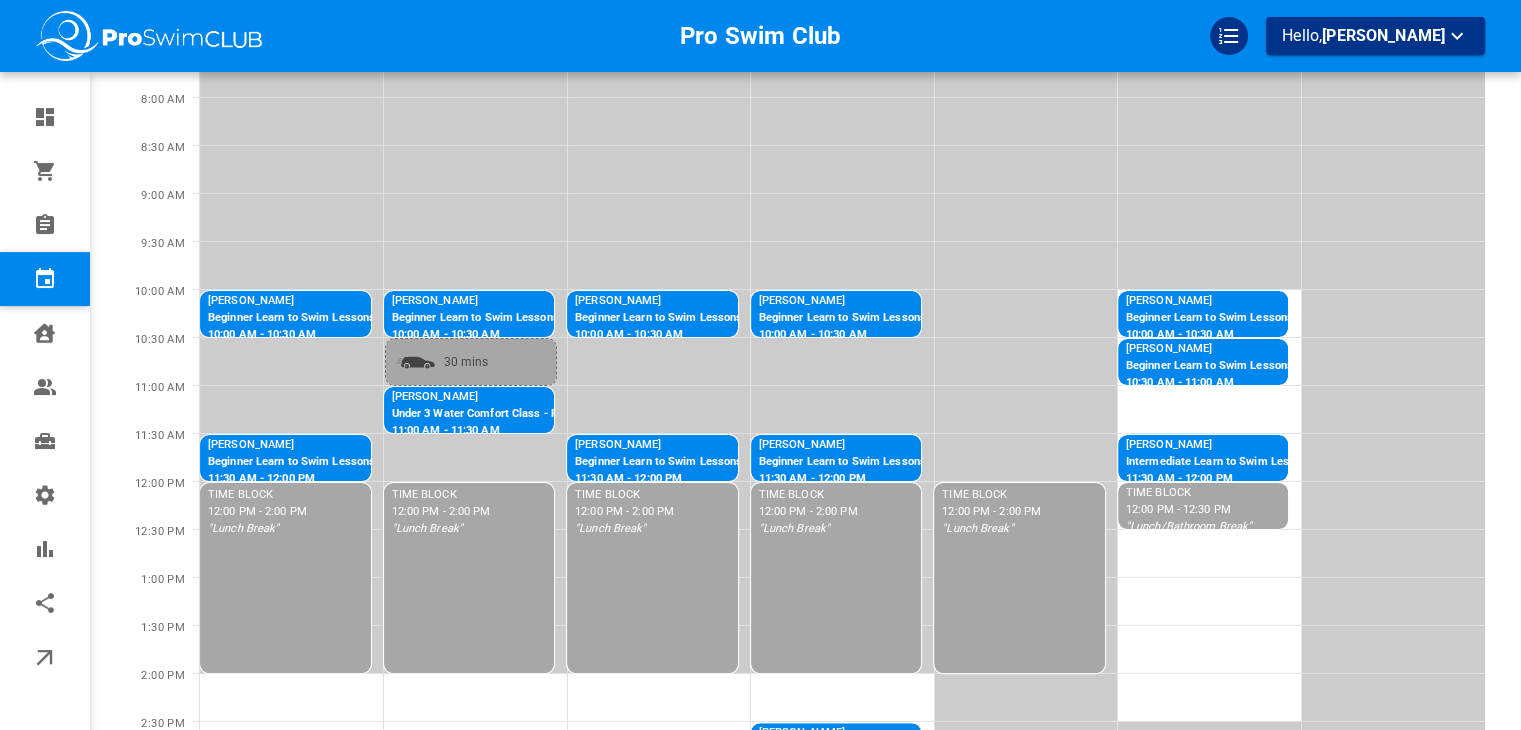 scroll, scrollTop: 275, scrollLeft: 0, axis: vertical 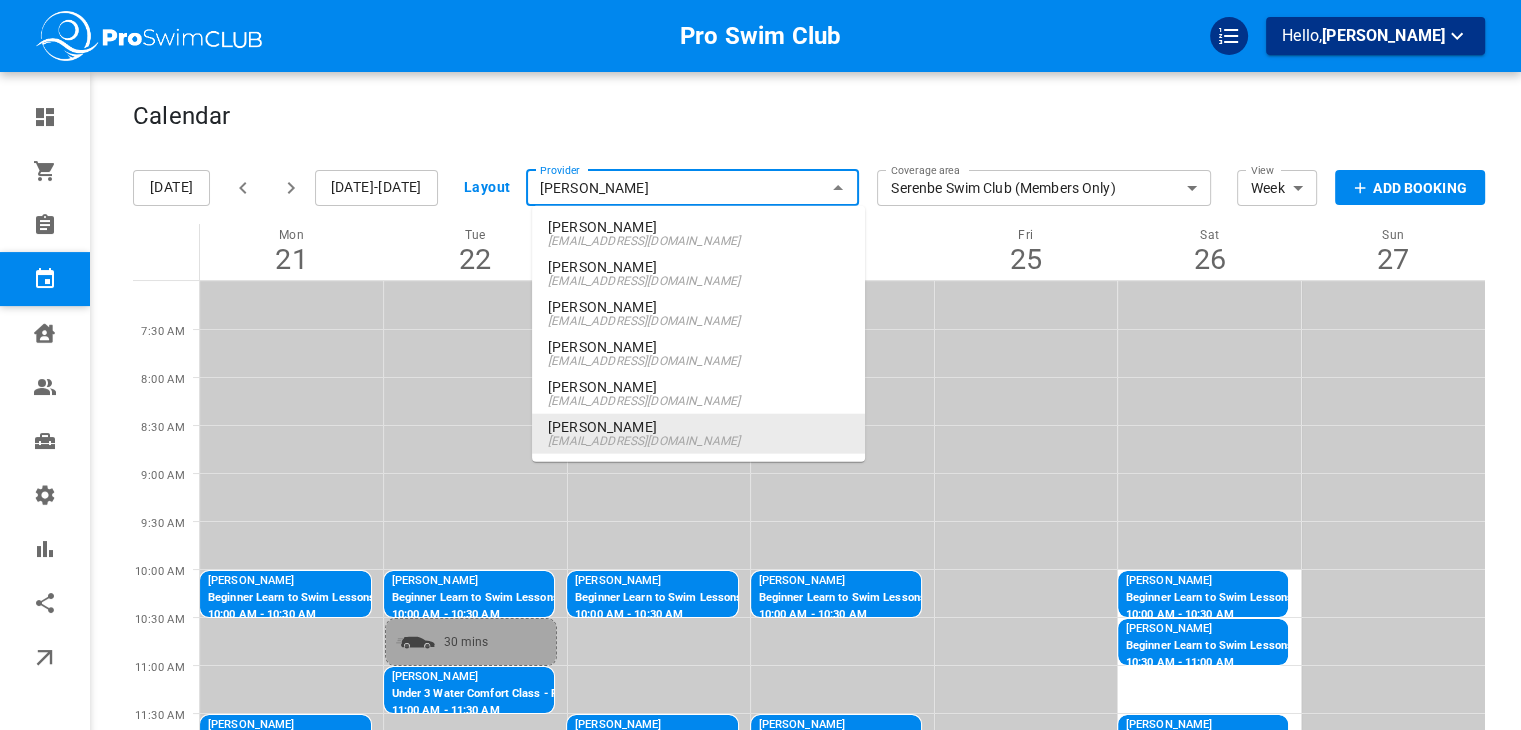 click on "Samantha Corkill" at bounding box center [693, 188] 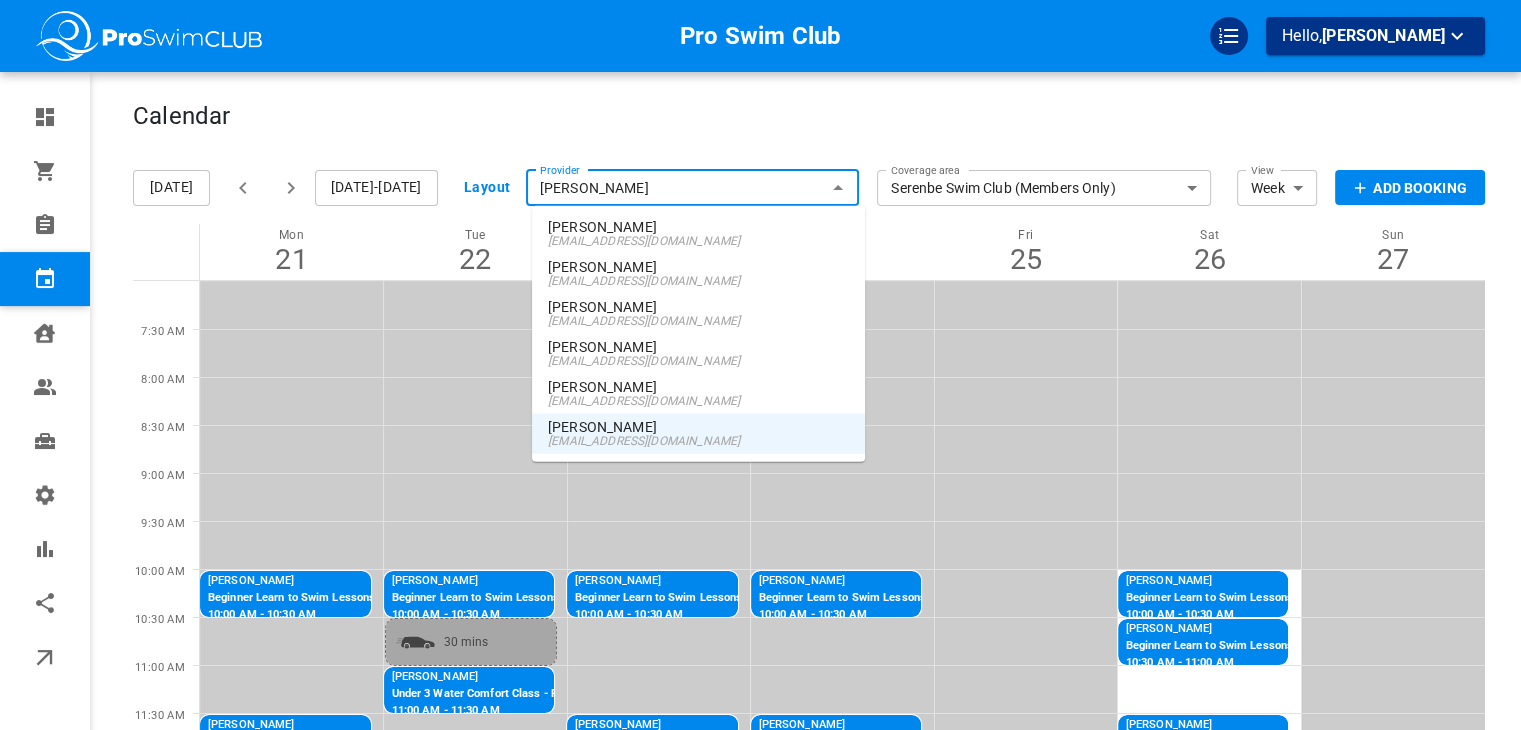 click on "[PERSON_NAME]" at bounding box center [698, 267] 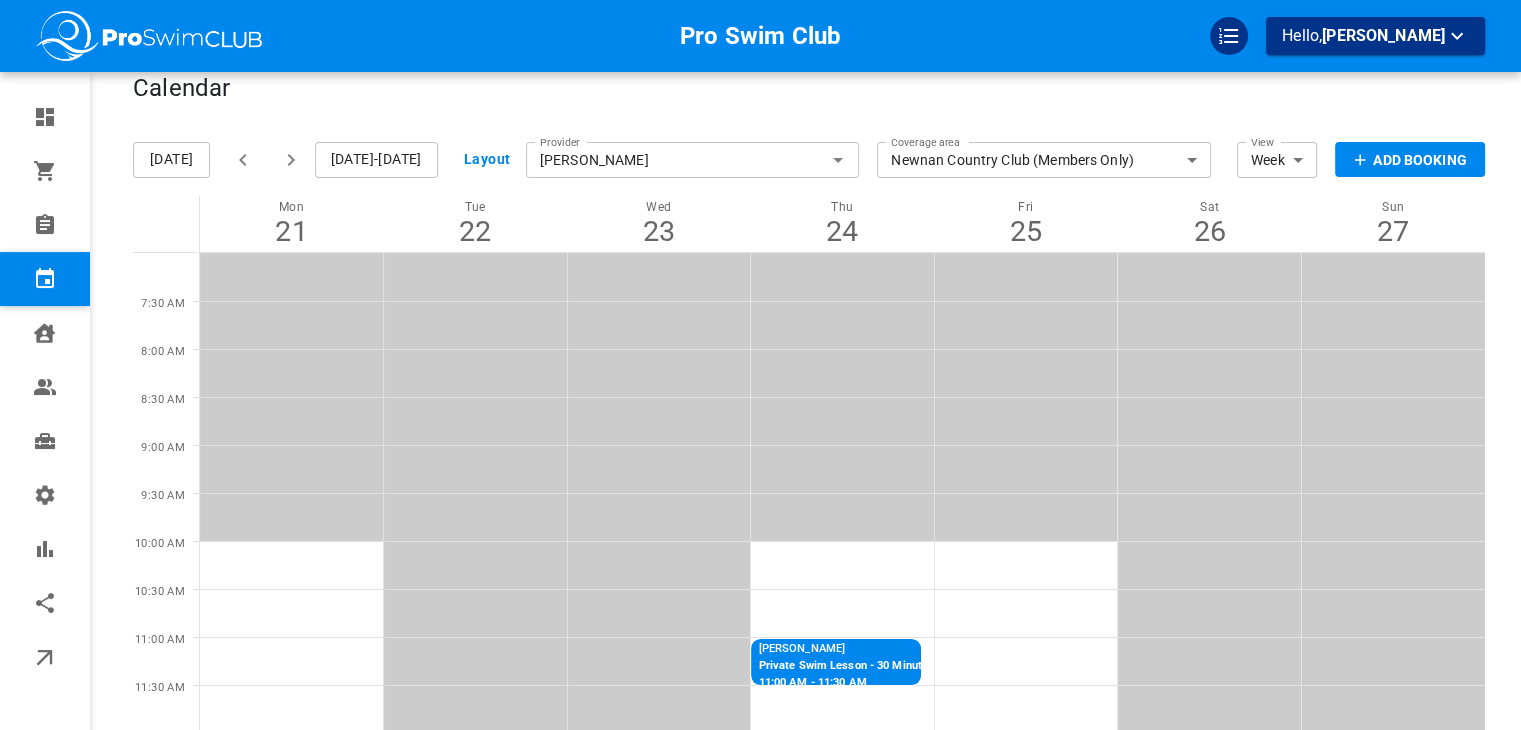scroll, scrollTop: 27, scrollLeft: 0, axis: vertical 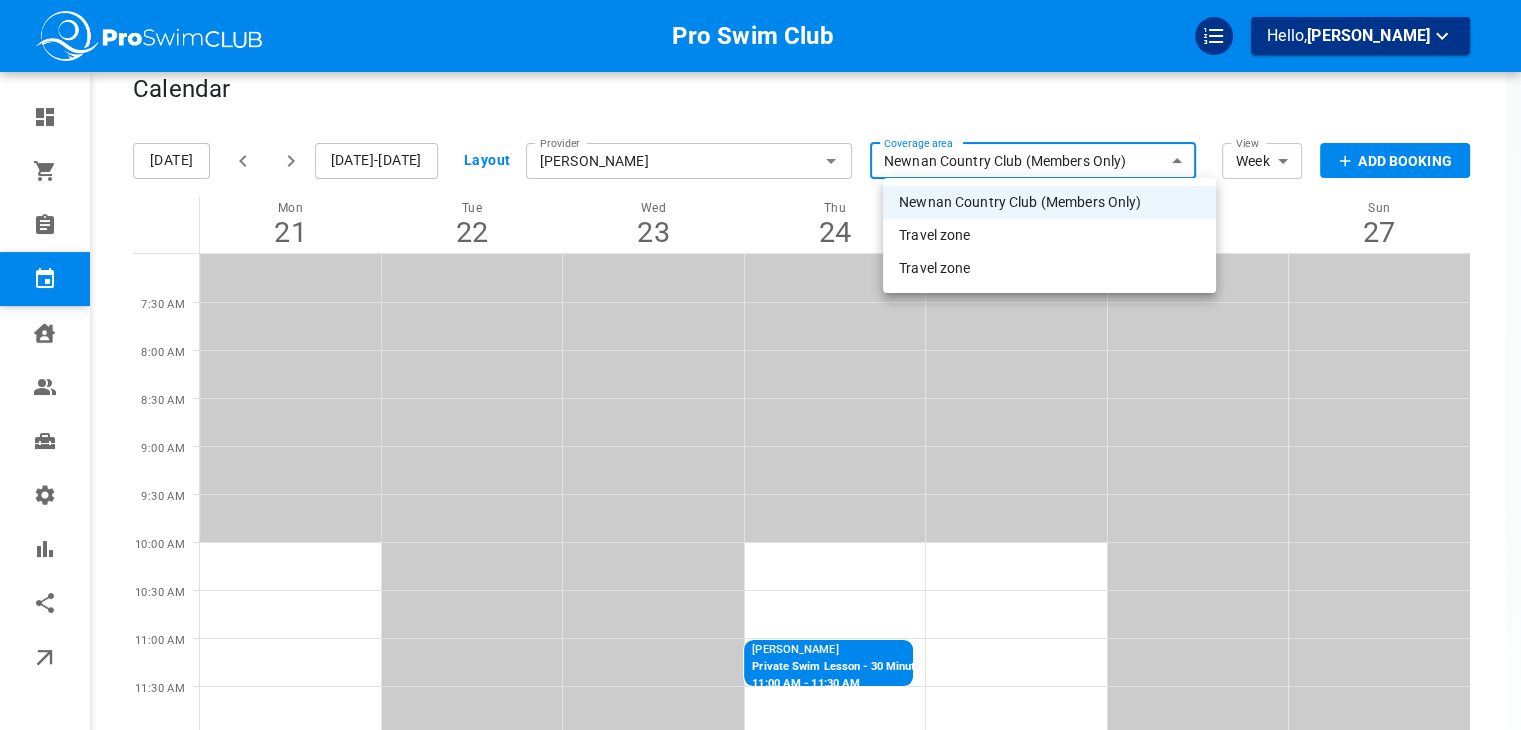 click on "Pro Swim Club Hello,  Bethany Schenck Dashboard Orders Bookings Calendar Clients Users Services Settings Reports Integrations Online booking Calendar Add Booking Today Jul 21-27, 2025 Layout Provider Chloe Trosper Provider Coverage area Newnan Country Club (Members Only) f6c7de7e-0405-4883-8827-f197c86ece82 Coverage area View Week Week View Add Booking Mon 21 Tue 22 Wed 23 Thu 24 Fri 25 Sat 26 Sun 27 7:30 AM 8:00 AM 8:30 AM 9:00 AM 9:30 AM 10:00 AM 10:30 AM 11:00 AM 11:30 AM 12:00 PM 12:30 PM 1:00 PM 1:30 PM 2:00 PM 2:30 PM 3:00 PM 3:30 PM 4:00 PM 4:30 PM 5:00 PM 5:30 PM 6:00 PM 6:30 PM   Linda Rett Intermediate Learn to Swim Lessons - P 1:15 PM - 1:45 PM 2676 Gordon Rd, Senoia, GA 30276, USA 15 mins   Barbara Duke Beginner Learn to Swim Lessons - P 2:00 PM - 2:30 PM 175 The Blvd, Newnan, GA 30263, USA 30 mins   Yvonne Berko Beginner Learn to Swim Lessons - P 3:00 PM - 3:30 PM 62 Ranan Ln, Newnan, GA 30263, USA 15 mins   Jess Cieply Beginner Learn to Swim Lessons - SP 3:45 PM - 4:15 PM   Jess Cieply   30 mins" at bounding box center [760, 752] 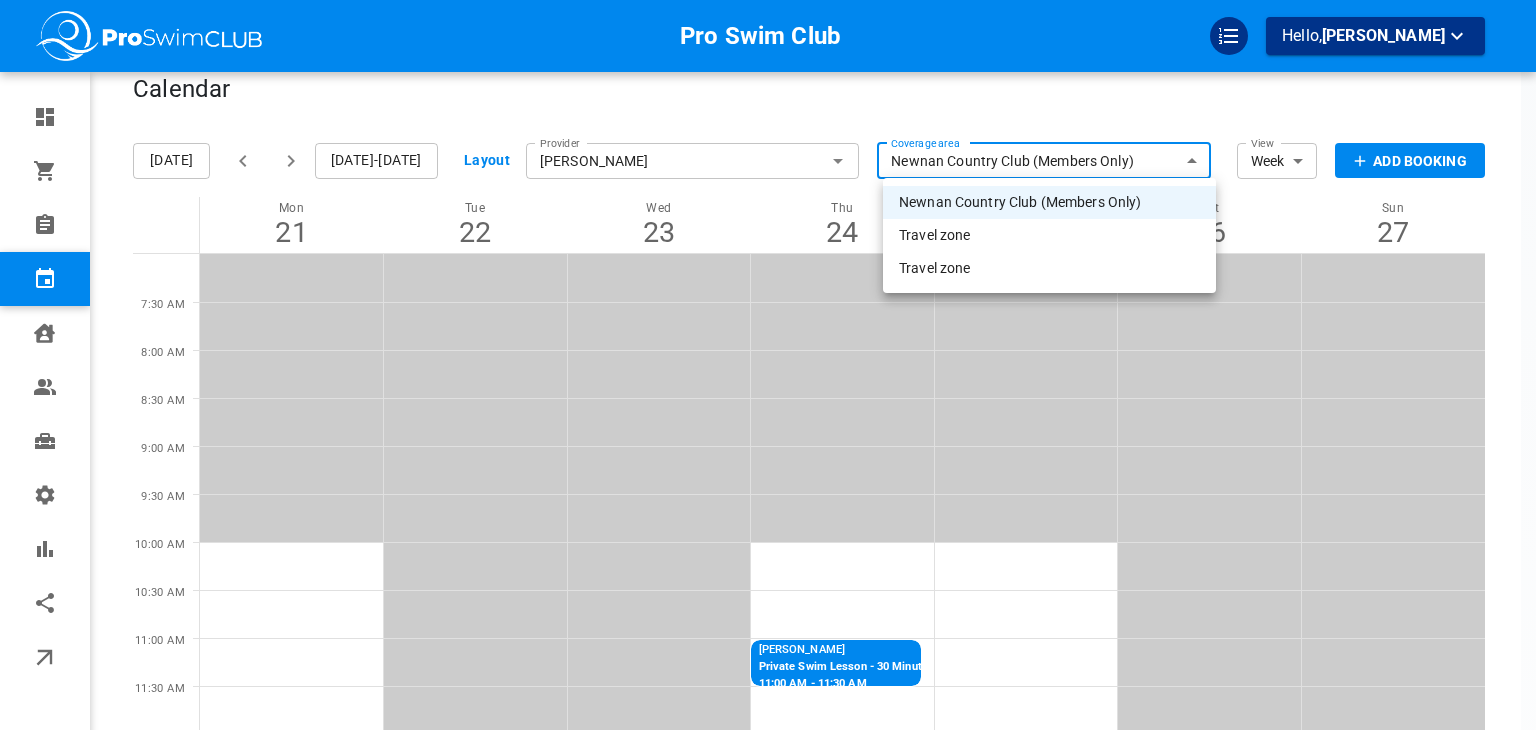 click on "Travel zone" at bounding box center (1049, 268) 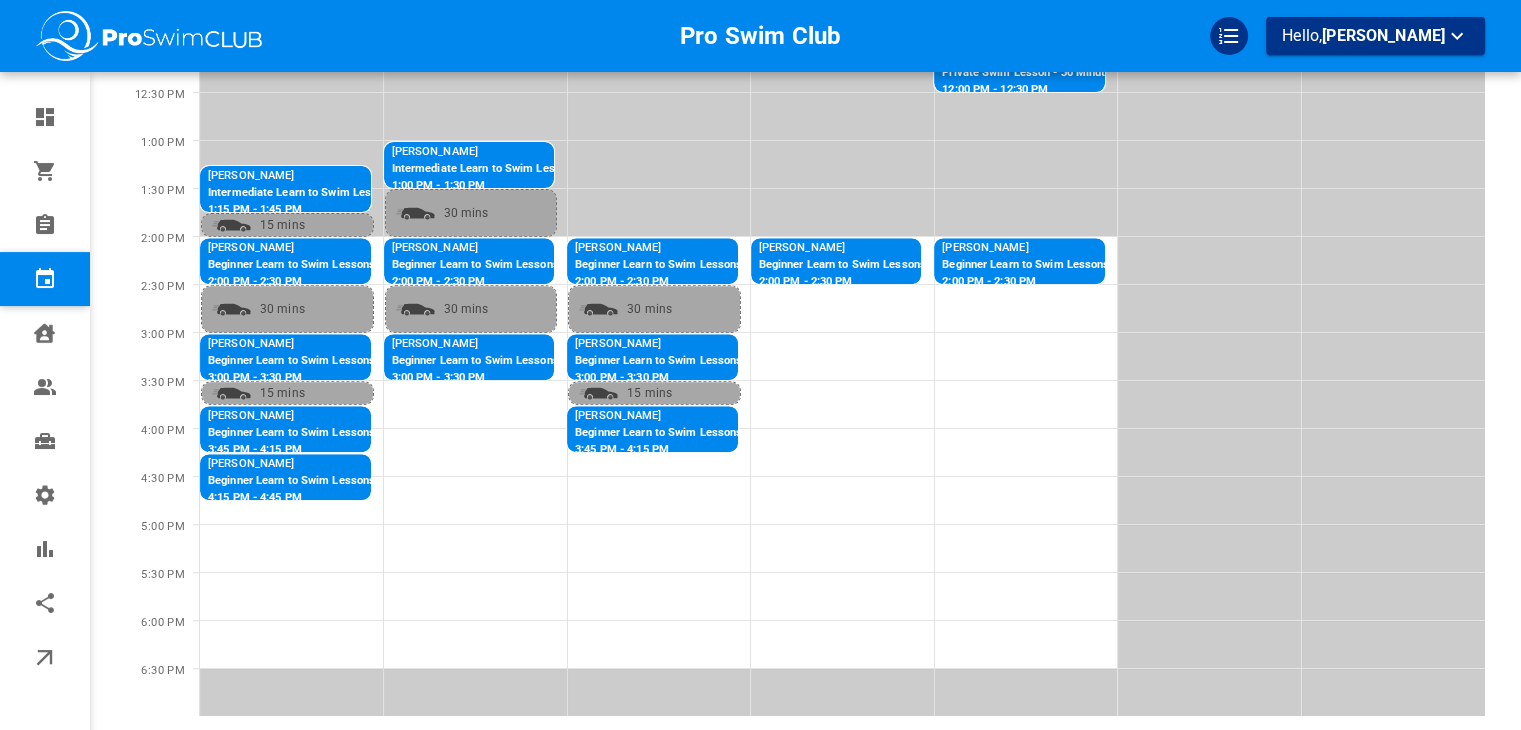 scroll, scrollTop: 568, scrollLeft: 0, axis: vertical 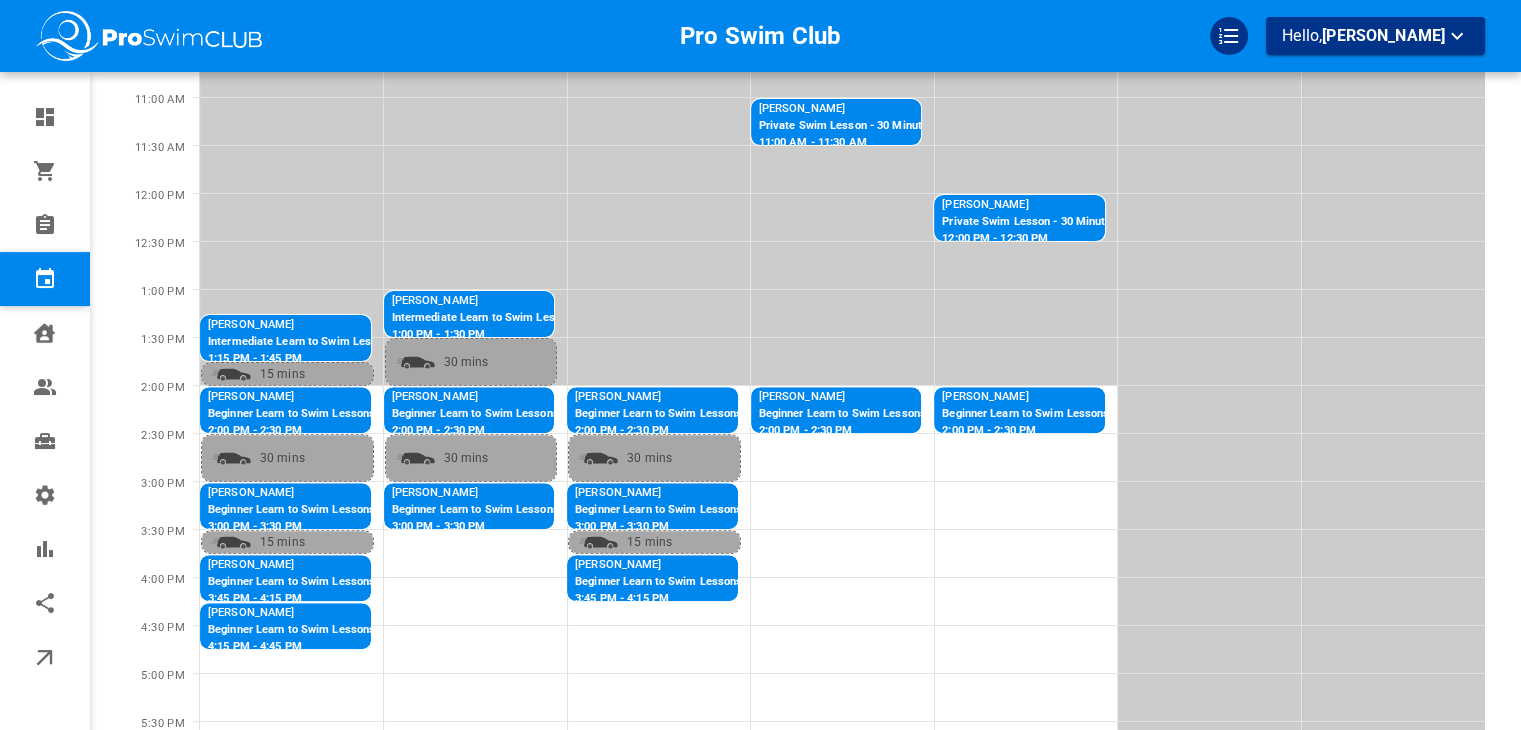 click on "Intermediate Learn to Swim Lessons - P" at bounding box center (344, 342) 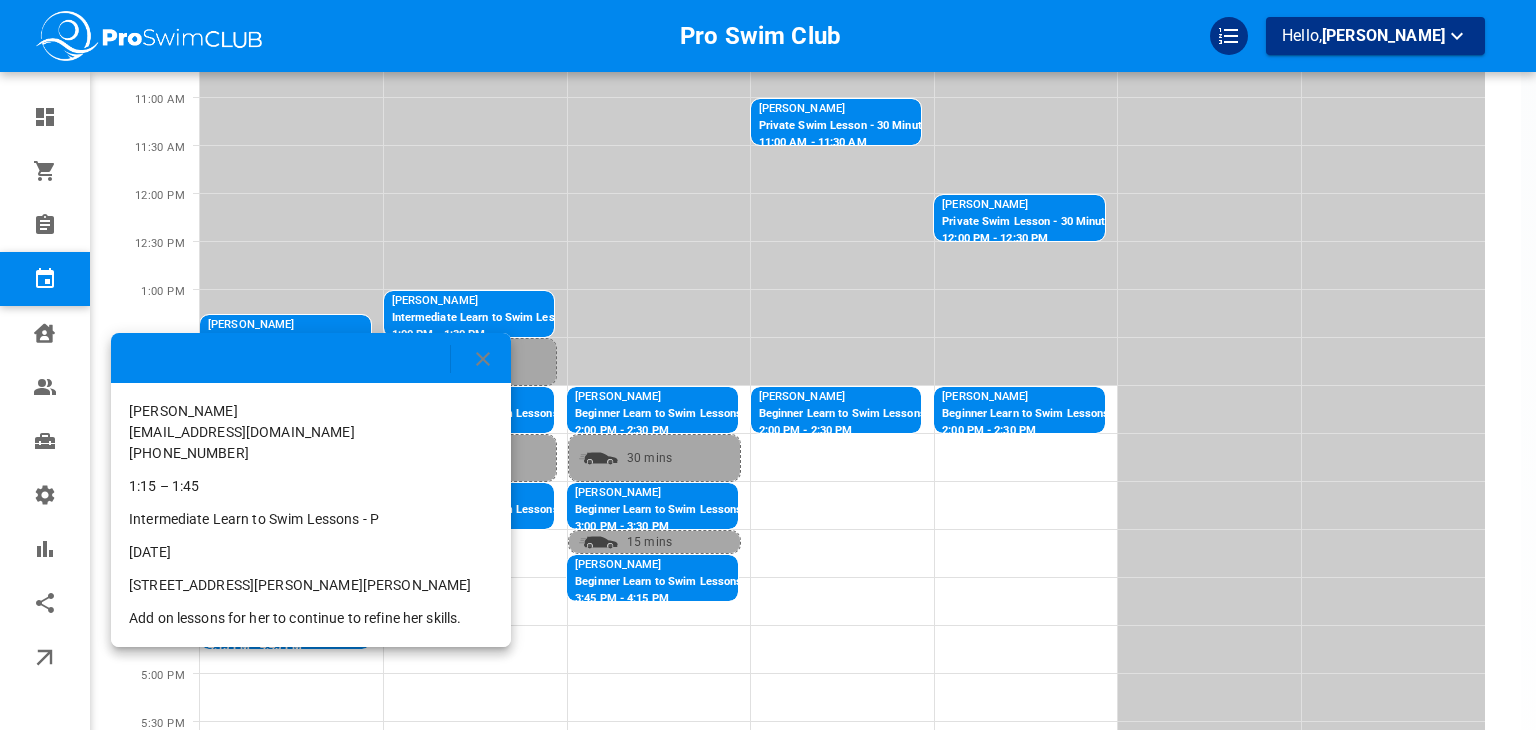 click 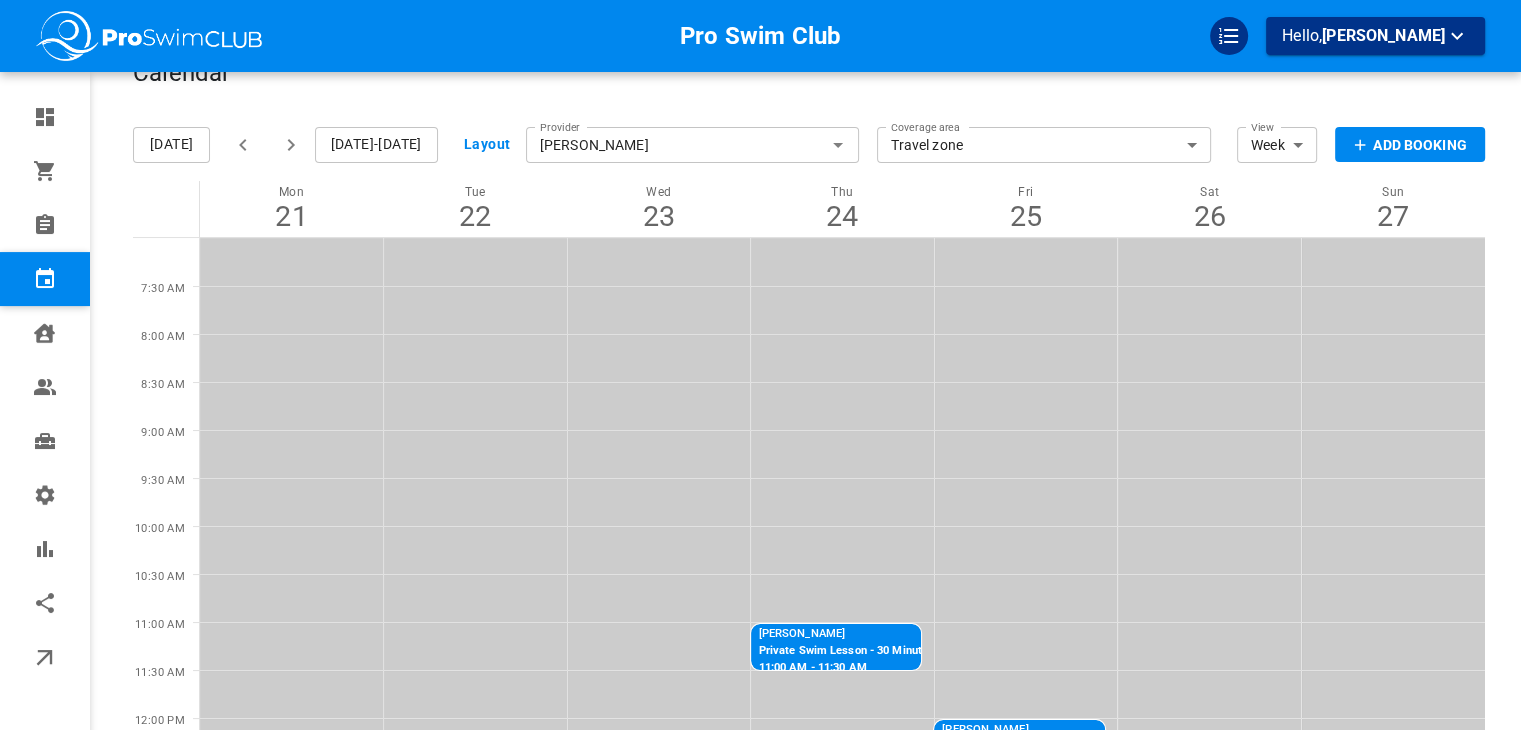 scroll, scrollTop: 36, scrollLeft: 0, axis: vertical 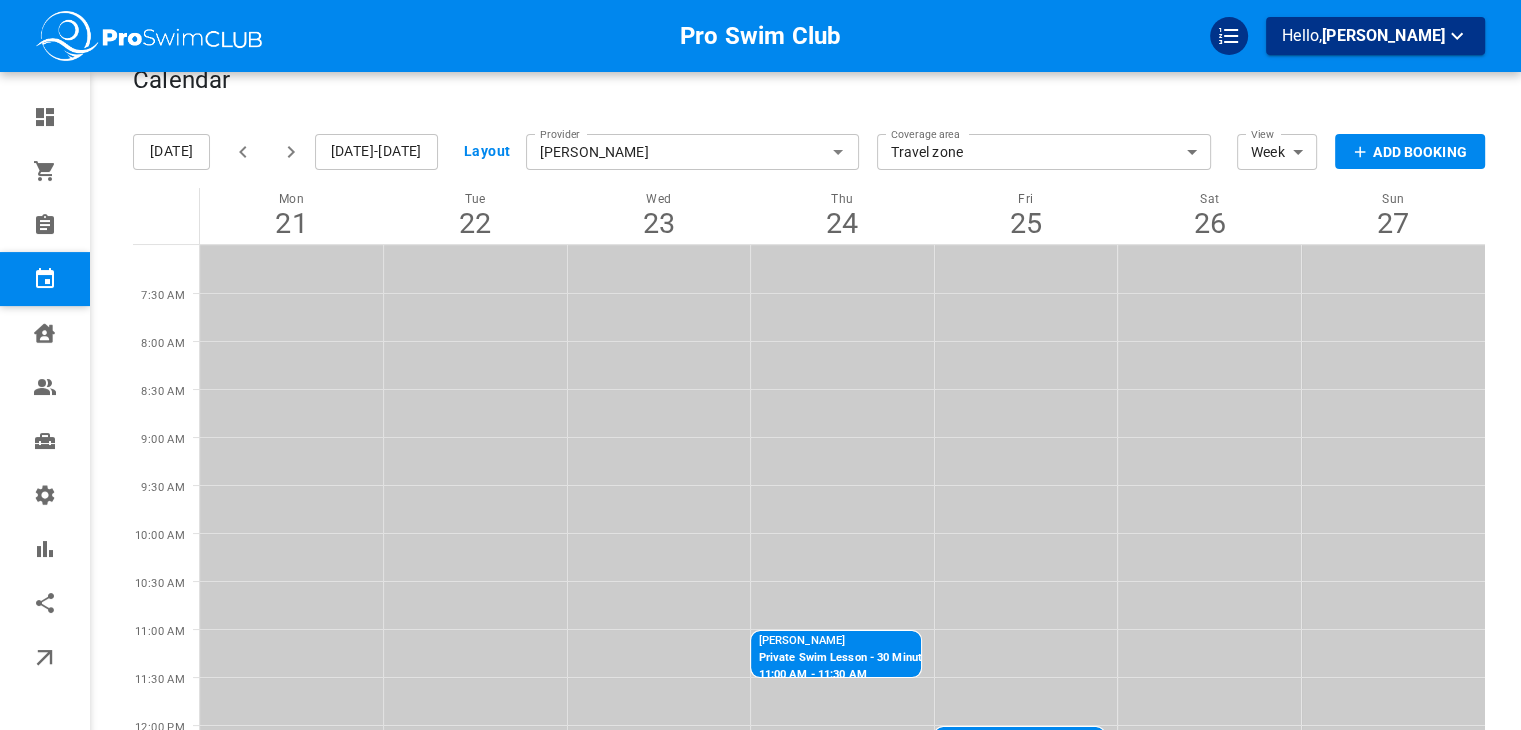 click 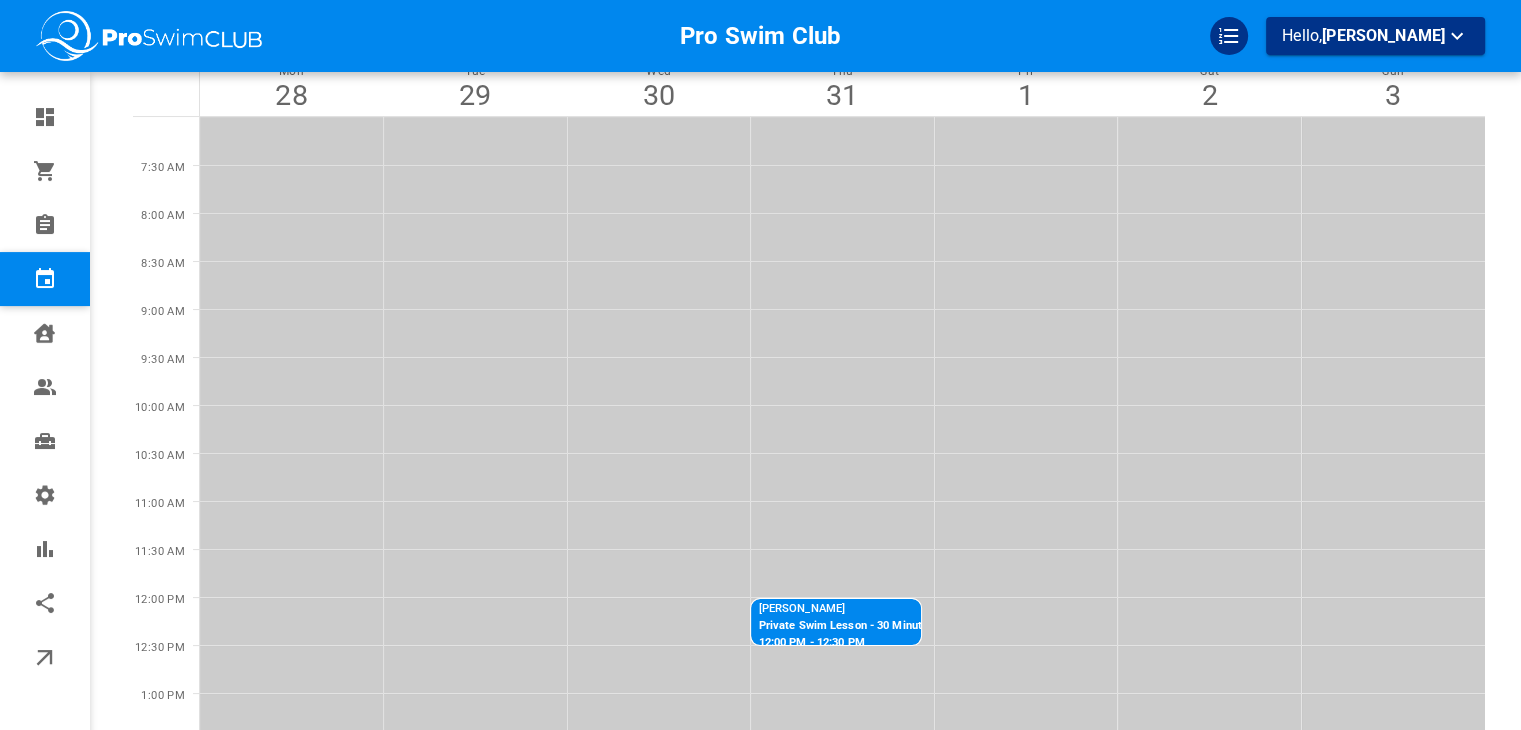 scroll, scrollTop: 0, scrollLeft: 0, axis: both 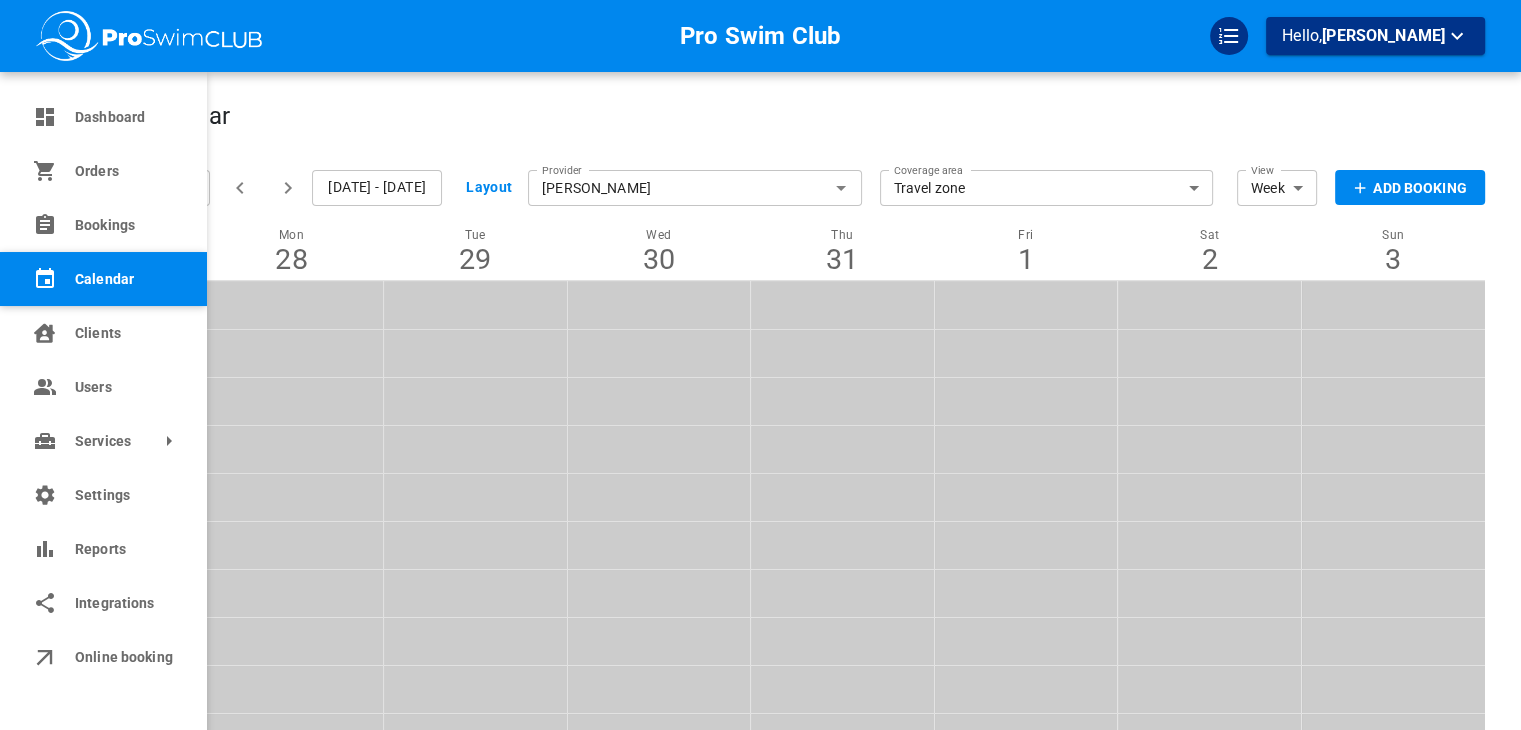 click on "Online booking" at bounding box center (103, 657) 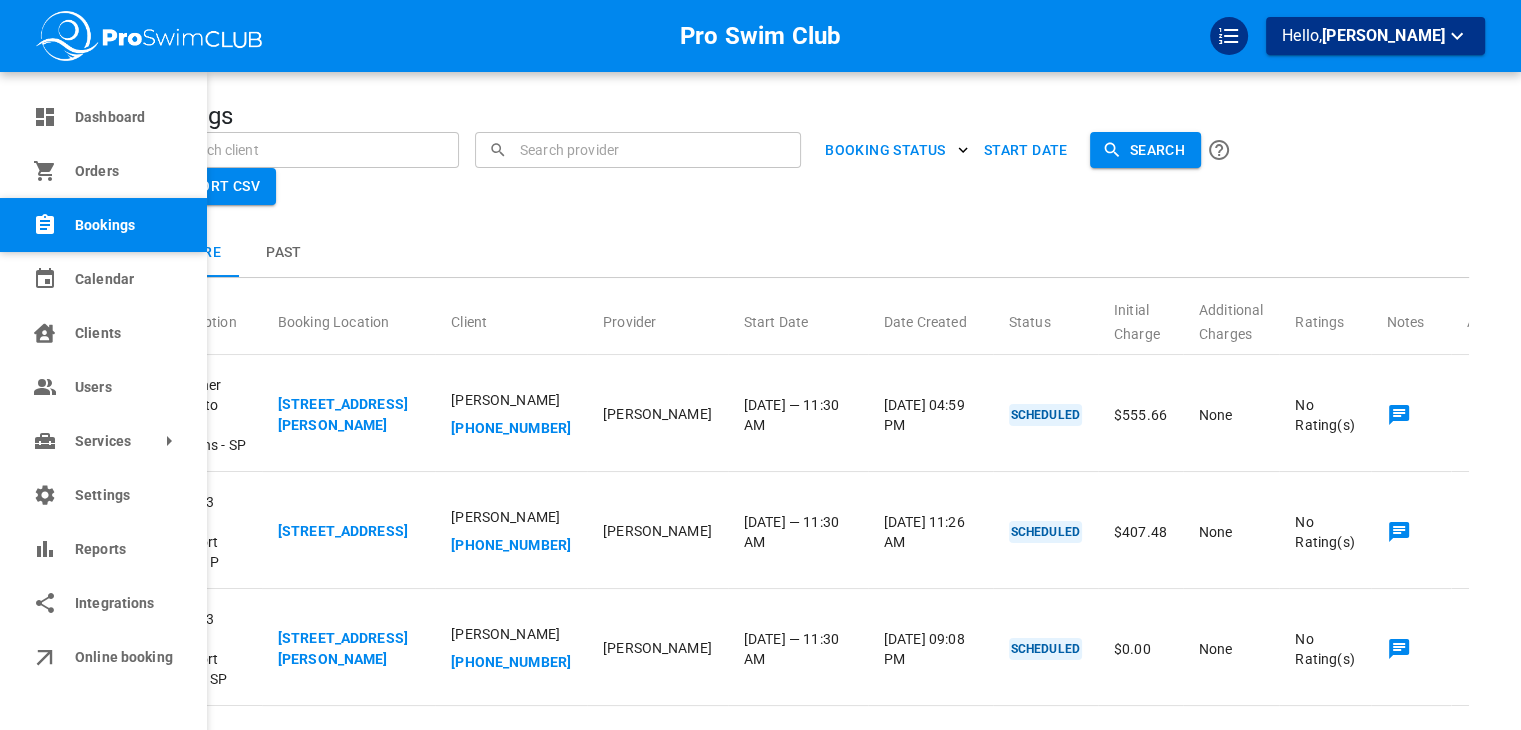 click on "Calendar" at bounding box center (103, 279) 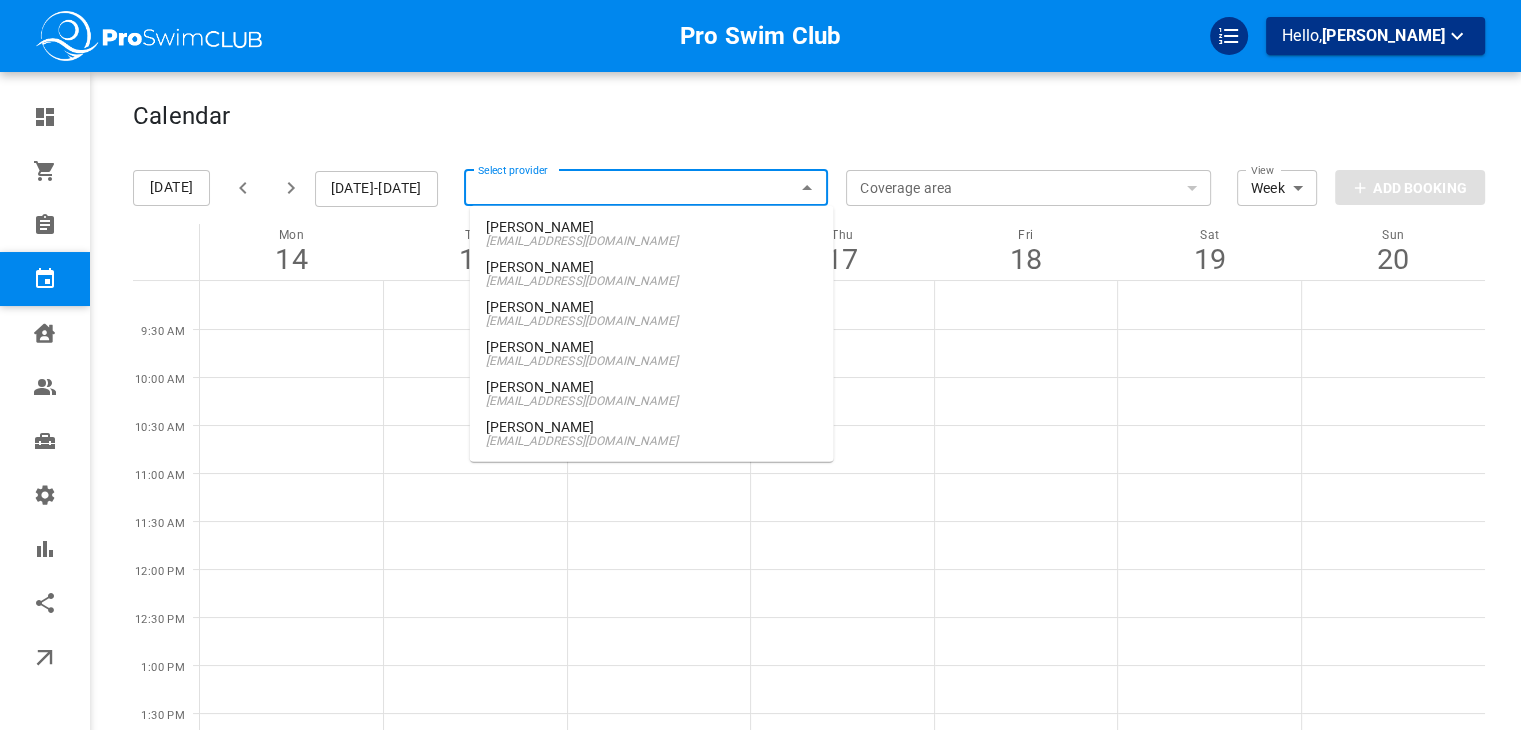 click on "Select provider" at bounding box center [646, 188] 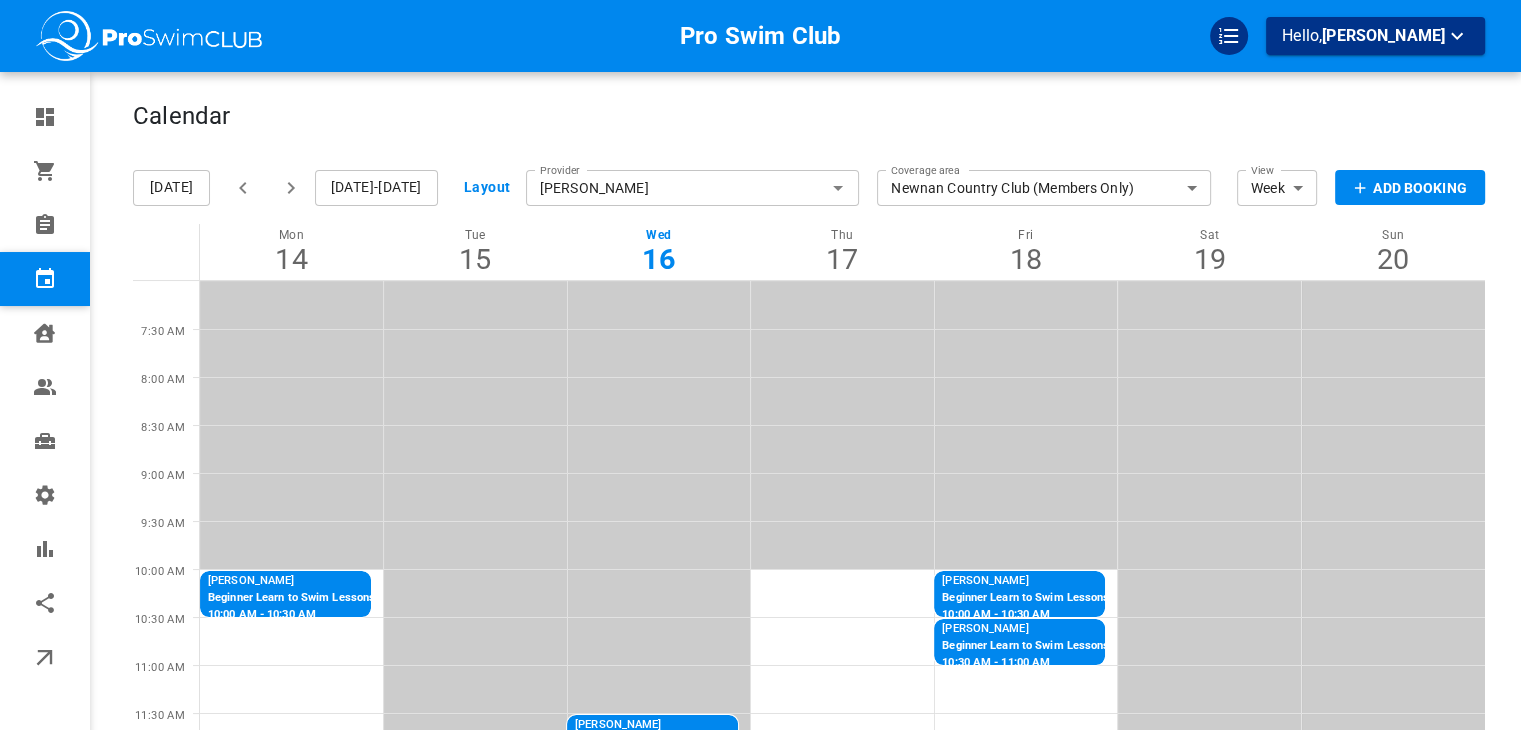 click 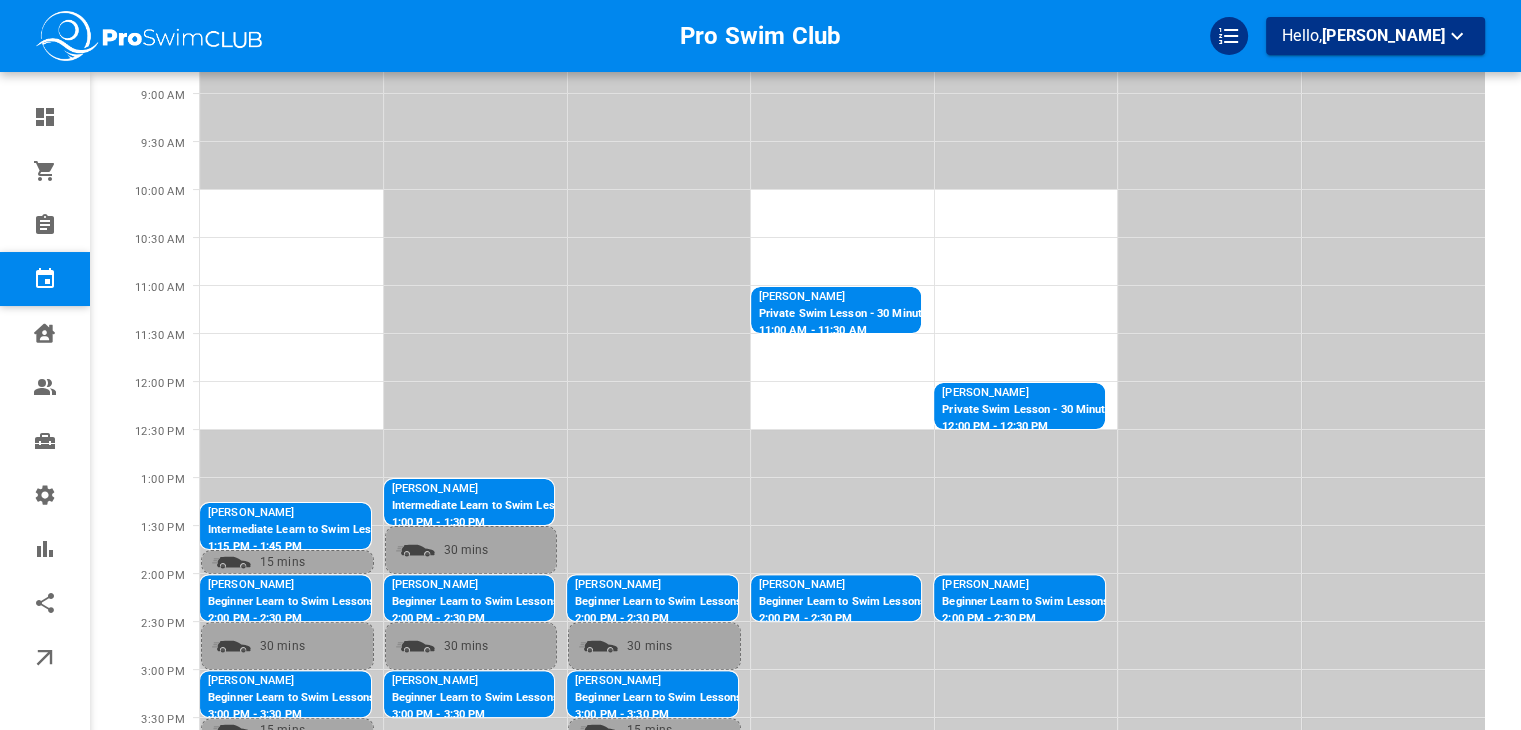 scroll, scrollTop: 380, scrollLeft: 0, axis: vertical 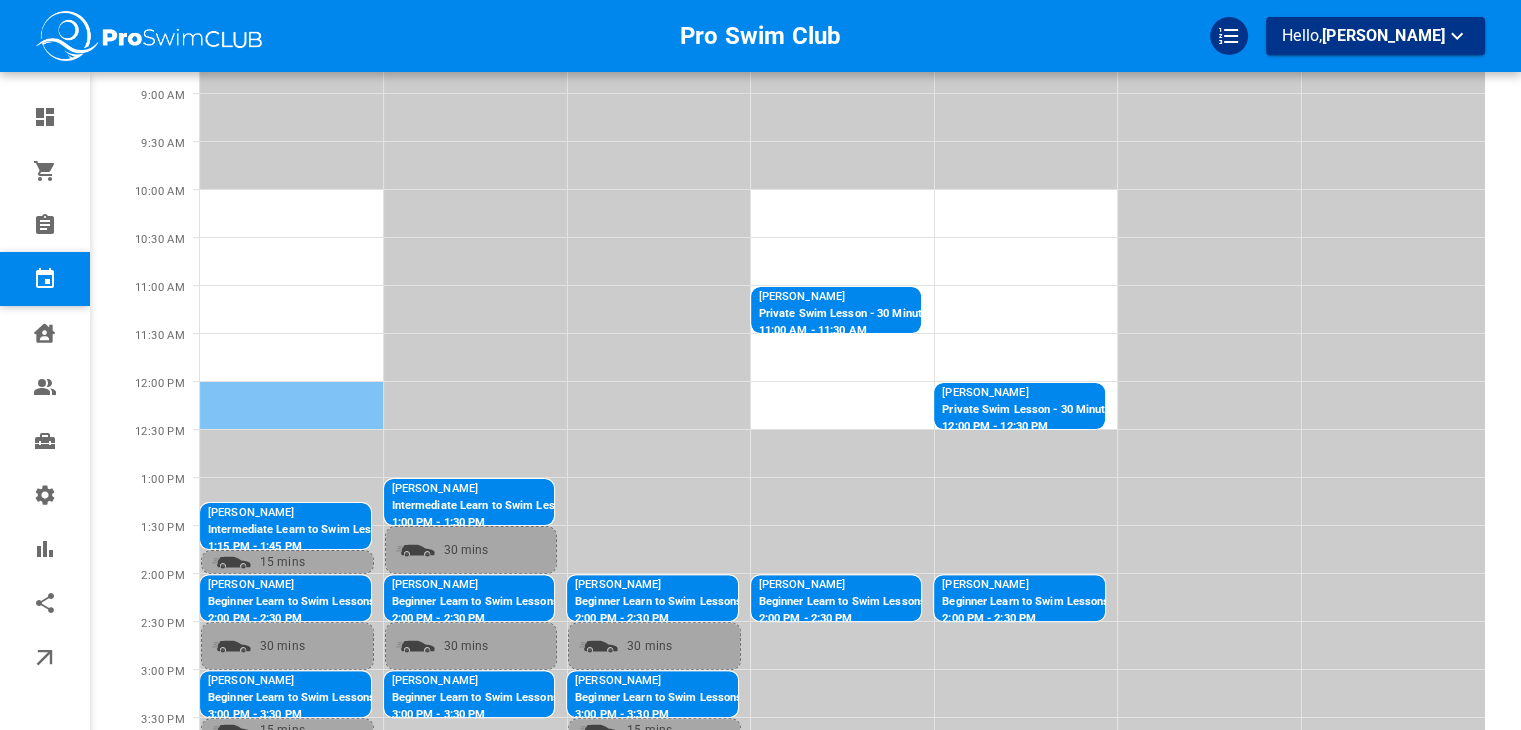 click at bounding box center [292, 405] 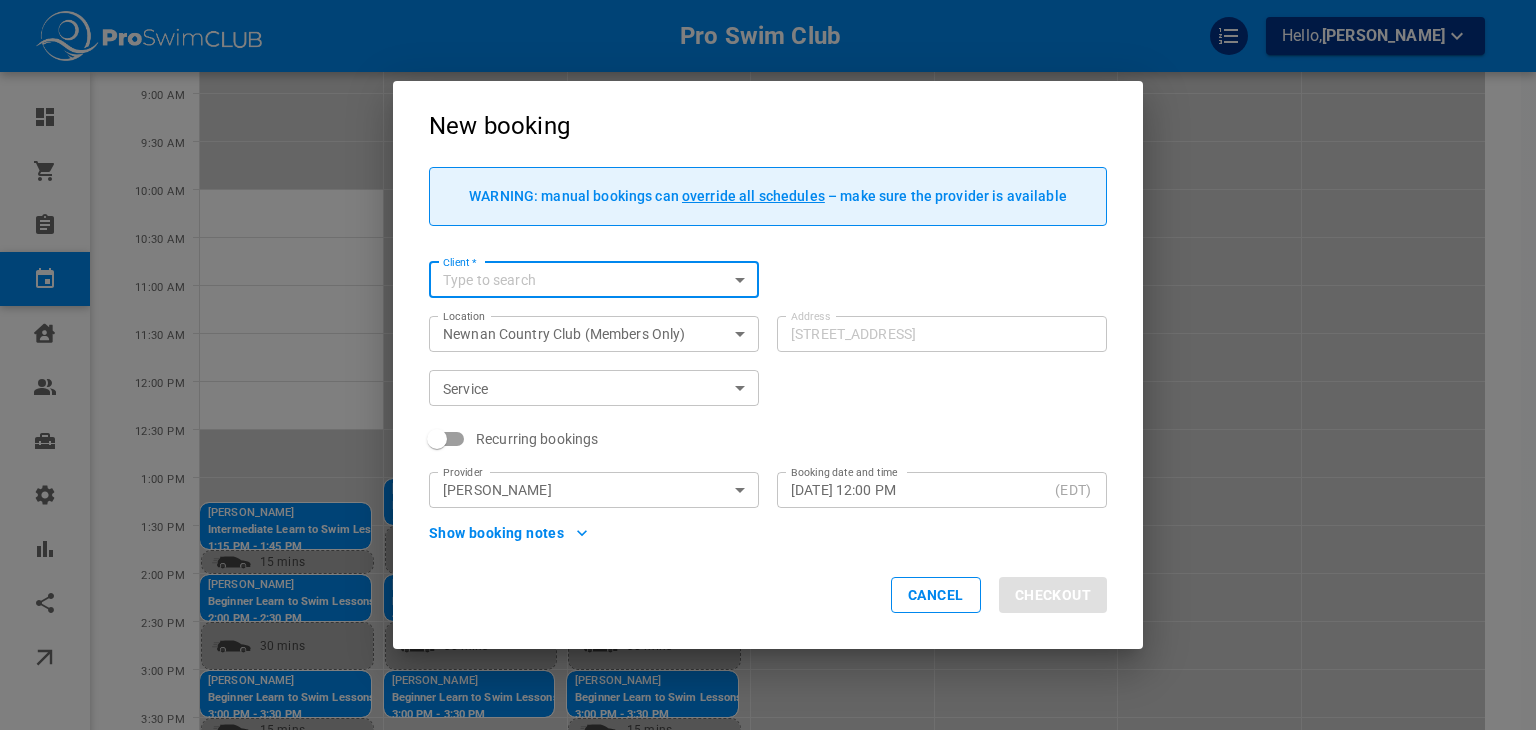 click on "Client   *" at bounding box center [577, 280] 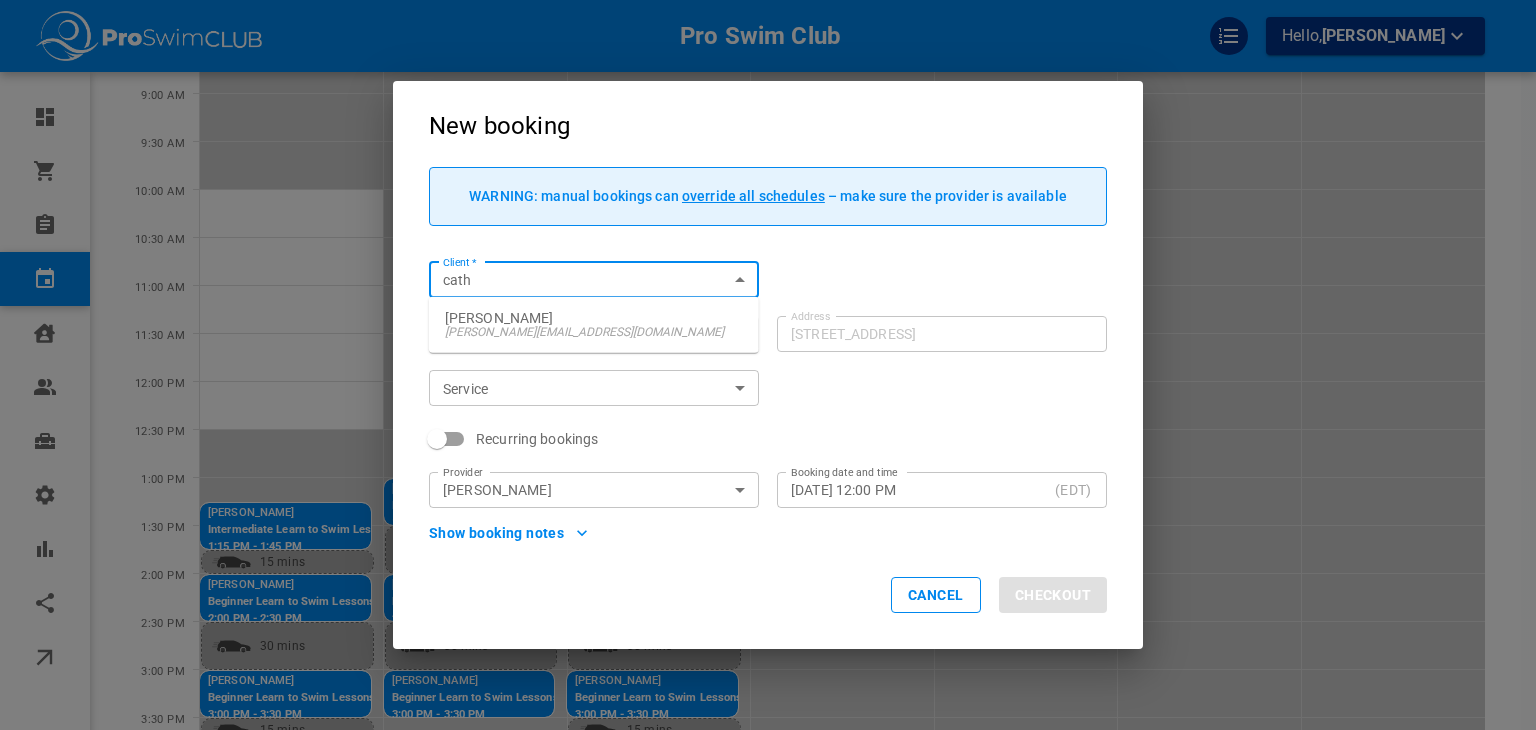click on "[PERSON_NAME]" at bounding box center (594, 318) 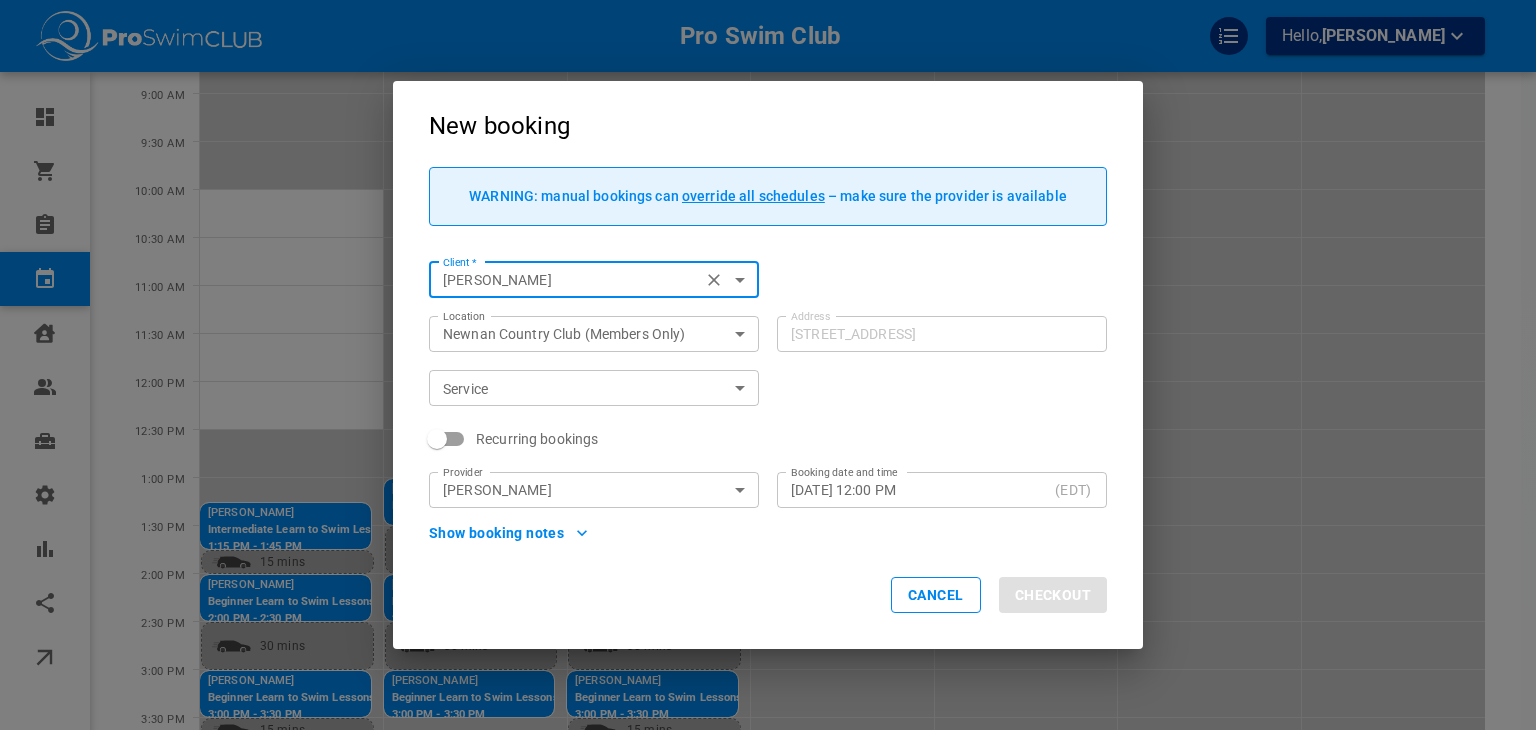 type on "[PERSON_NAME]" 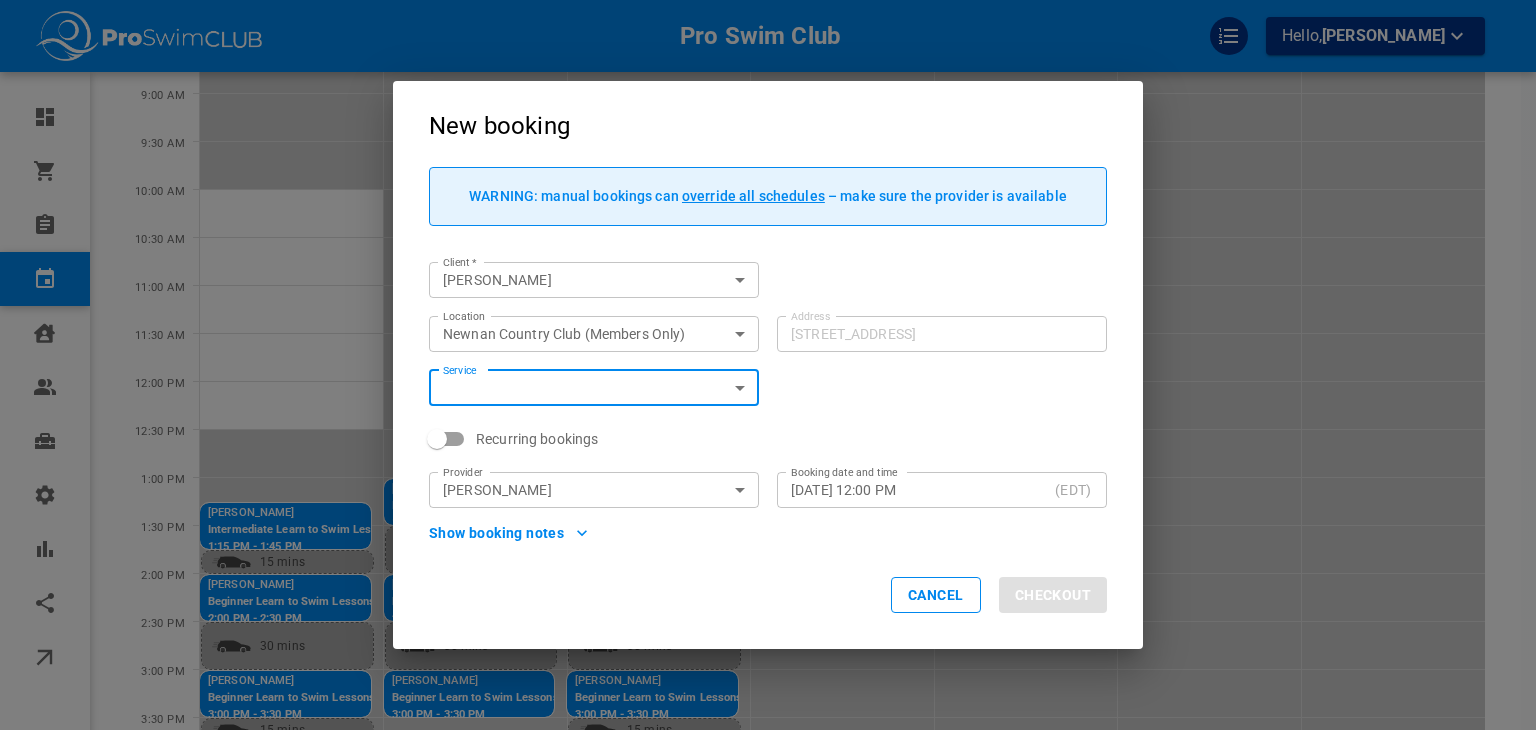 click on "Pro Swim Club Hello,  Bethany Schenck Dashboard Orders Bookings Calendar Clients Users Services Settings Reports Integrations Online booking Calendar Add Booking Today Jul 21-27, 2025 Layout Provider Chloe Trosper Provider Coverage area Newnan Country Club (Members Only) f6c7de7e-0405-4883-8827-f197c86ece82 Coverage area View Week Week View Add Booking Mon 21 Tue 22 Wed 23 Thu 24 Fri 25 Sat 26 Sun 27 7:30 AM 8:00 AM 8:30 AM 9:00 AM 9:30 AM 10:00 AM 10:30 AM 11:00 AM 11:30 AM 12:00 PM 12:30 PM 1:00 PM 1:30 PM 2:00 PM 2:30 PM 3:00 PM 3:30 PM 4:00 PM 4:30 PM 5:00 PM 5:30 PM 6:00 PM 6:30 PM   Linda Rett Intermediate Learn to Swim Lessons - P 1:15 PM - 1:45 PM 2676 Gordon Rd, Senoia, GA 30276, USA 15 mins   Barbara Duke Beginner Learn to Swim Lessons - P 2:00 PM - 2:30 PM 175 The Blvd, Newnan, GA 30263, USA 30 mins   Yvonne Berko Beginner Learn to Swim Lessons - P 3:00 PM - 3:30 PM 62 Ranan Ln, Newnan, GA 30263, USA 15 mins   Jess Cieply Beginner Learn to Swim Lessons - SP 3:45 PM - 4:15 PM   Jess Cieply   30 mins" at bounding box center [768, 399] 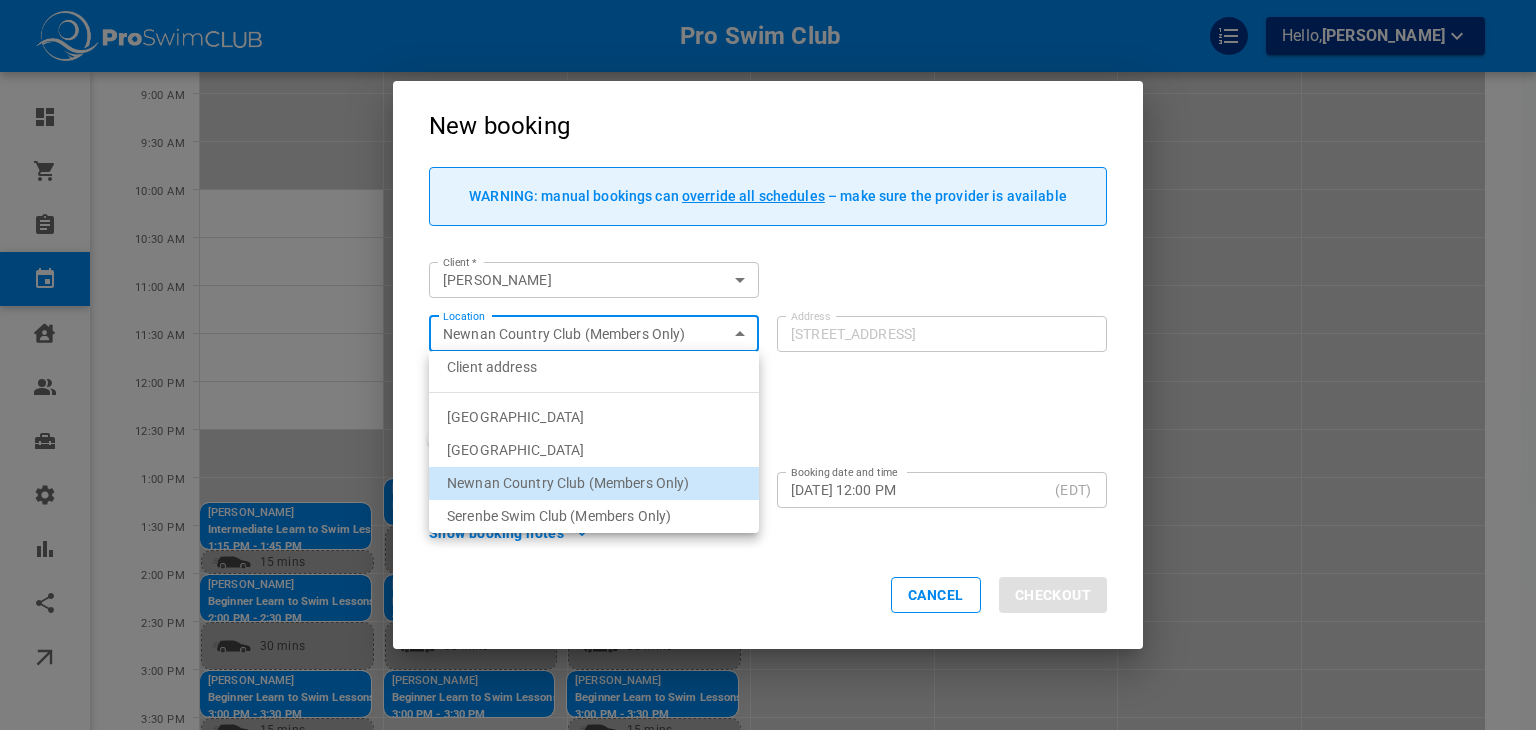 click on "Client address" at bounding box center [594, 367] 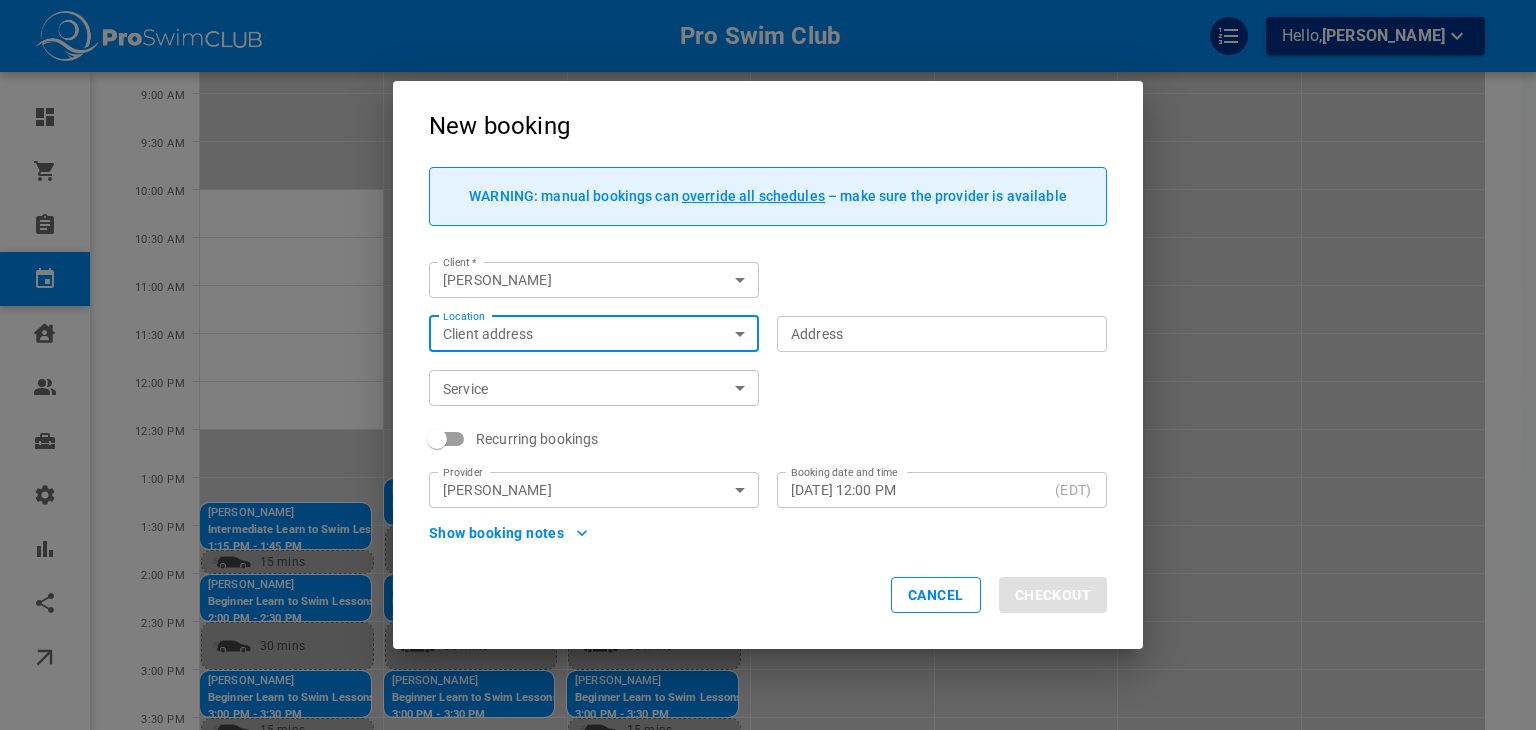 click on "Address Address" at bounding box center [941, 333] 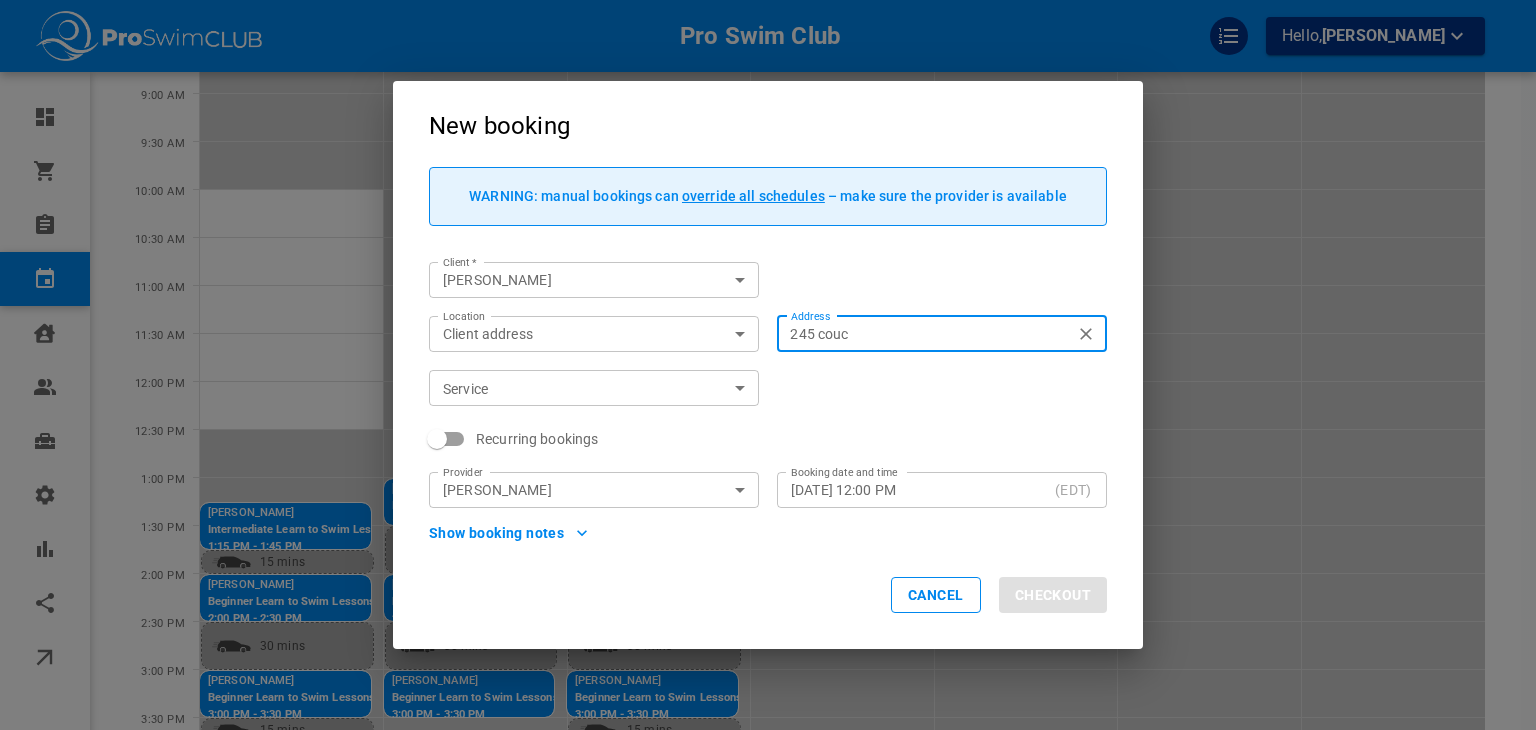 type on "245 couch" 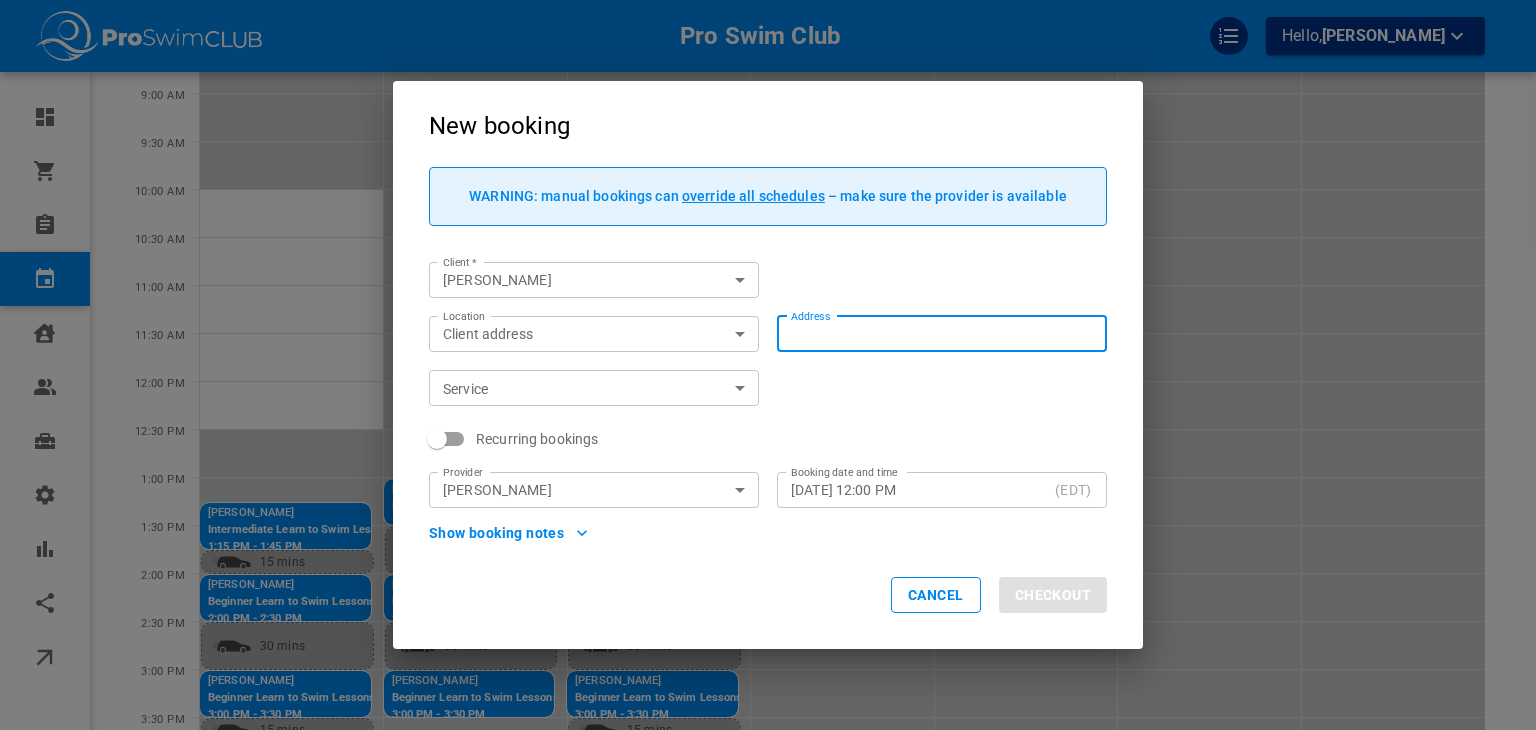 click on "Address Address" at bounding box center (941, 333) 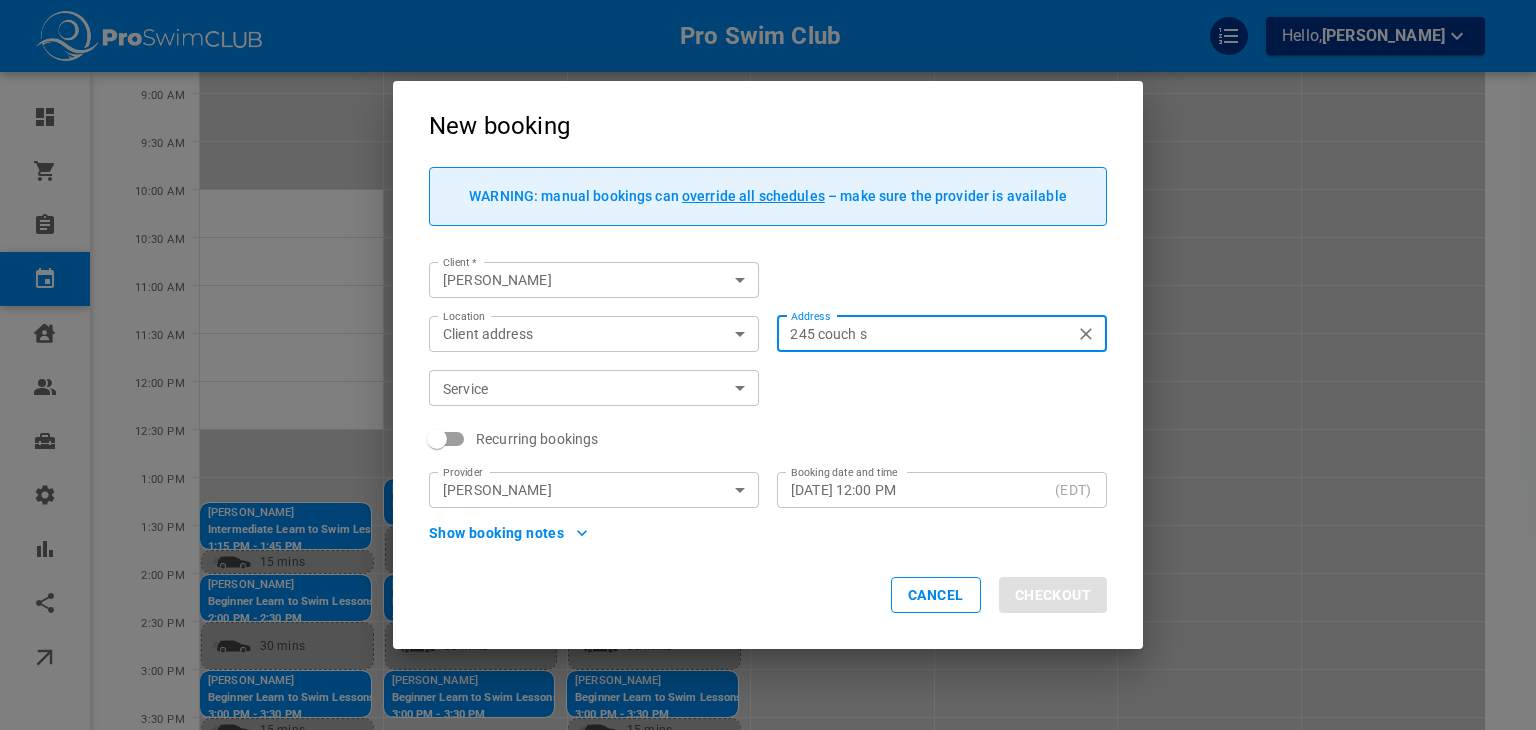type on "245 couch st" 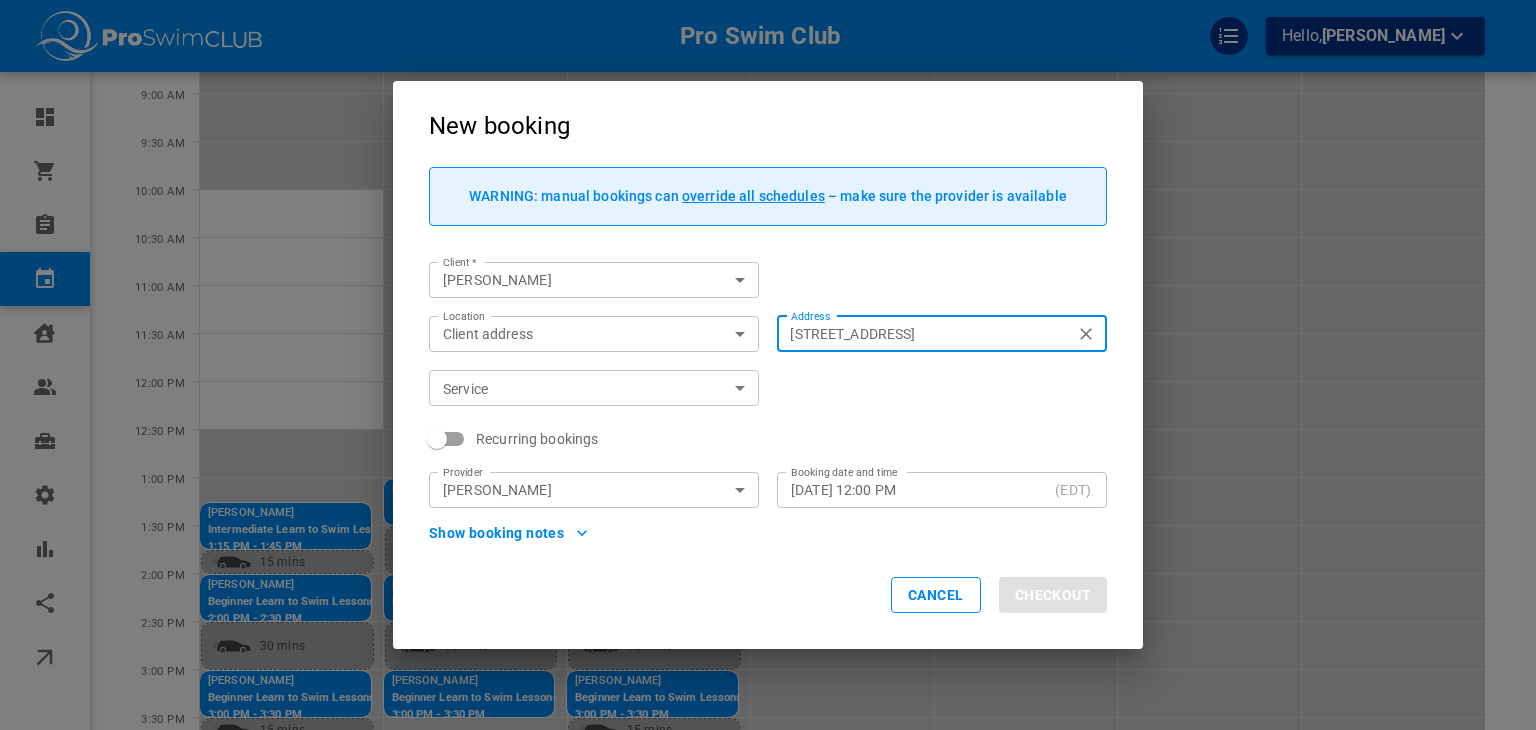 click 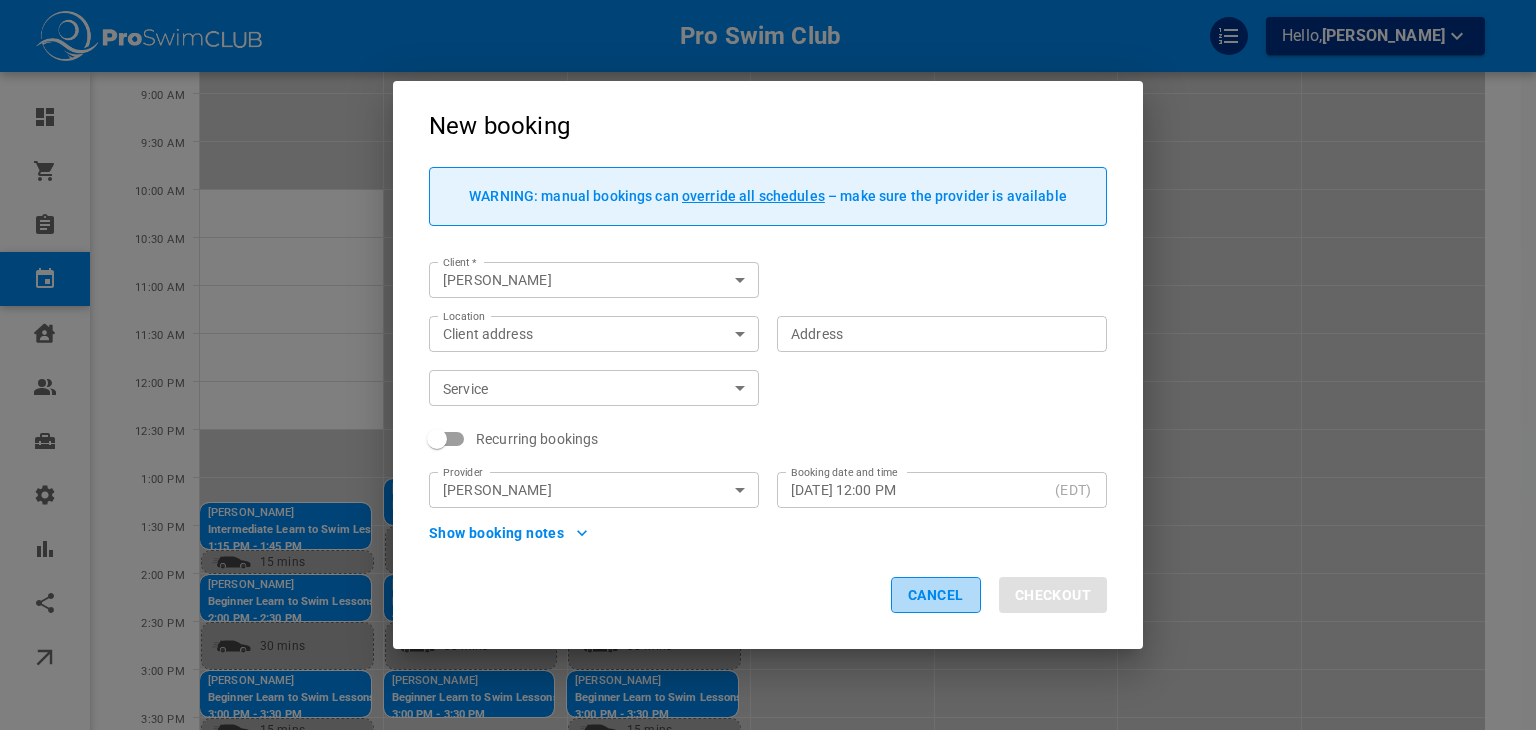 click on "Cancel" at bounding box center (936, 595) 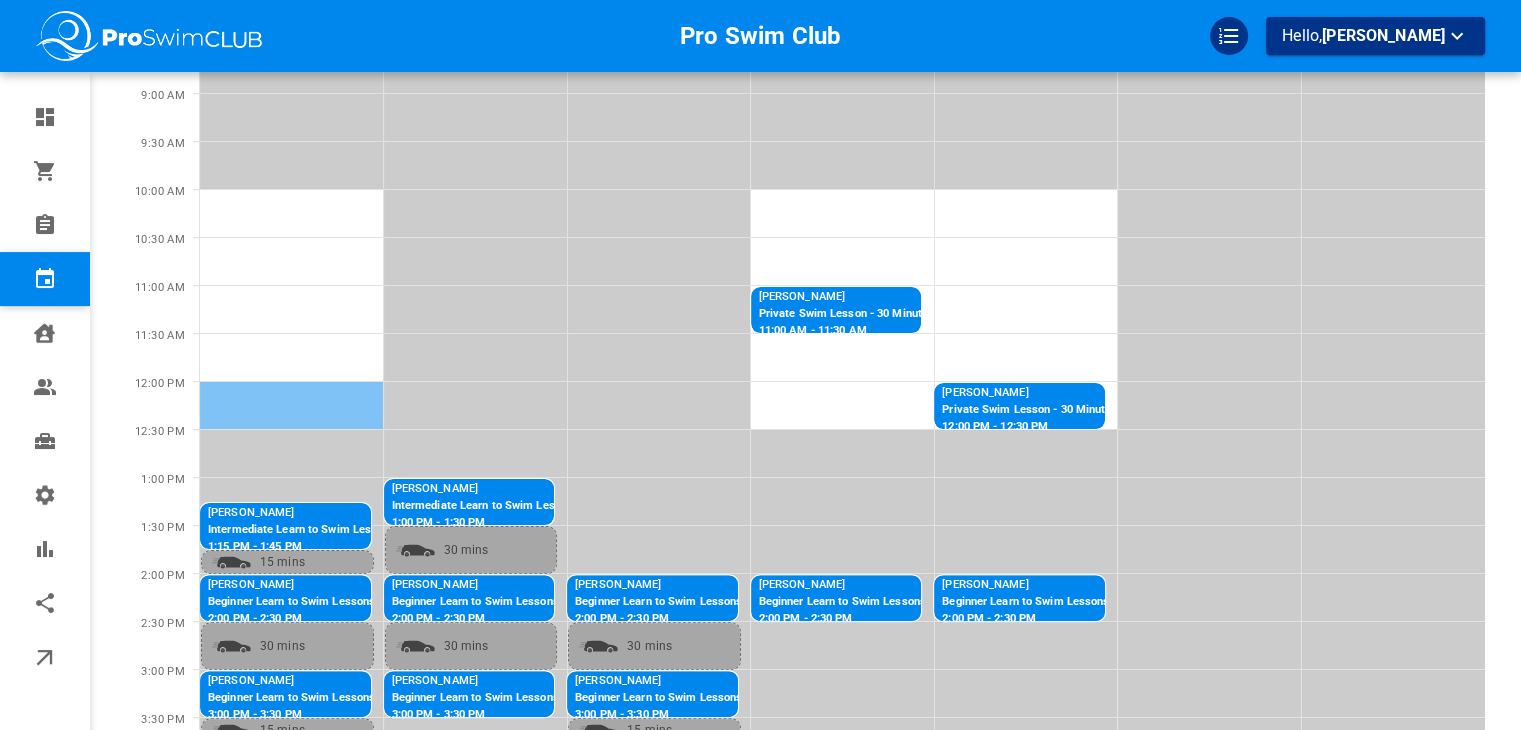scroll, scrollTop: 0, scrollLeft: 0, axis: both 